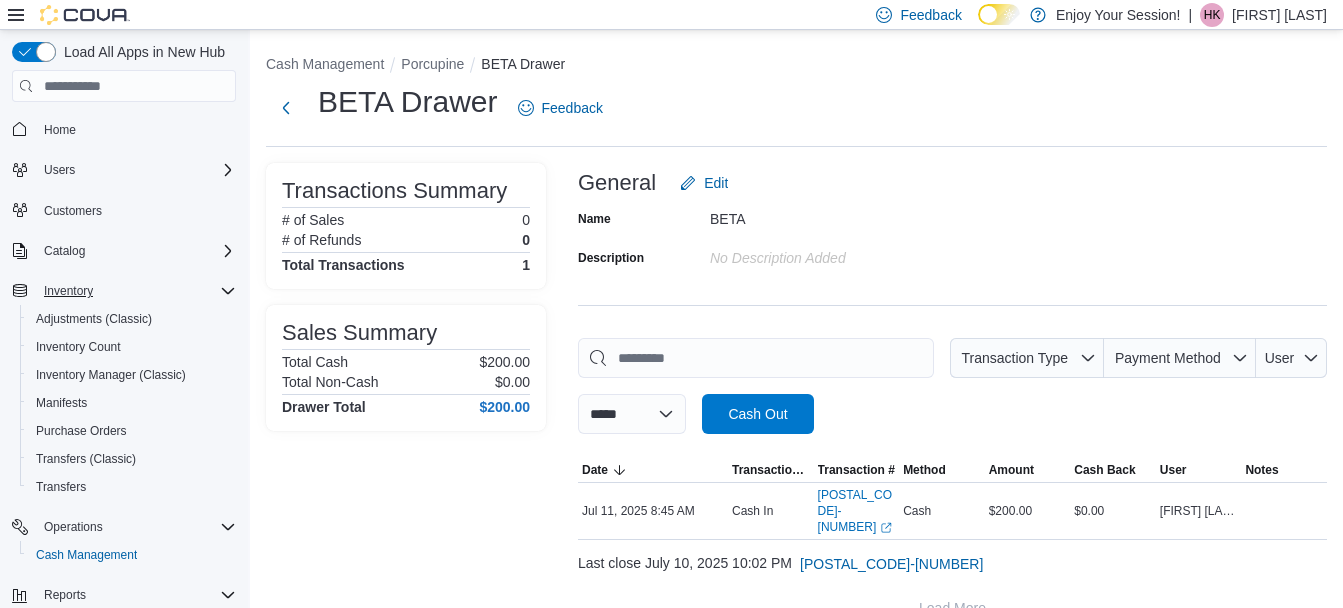 scroll, scrollTop: 20, scrollLeft: 0, axis: vertical 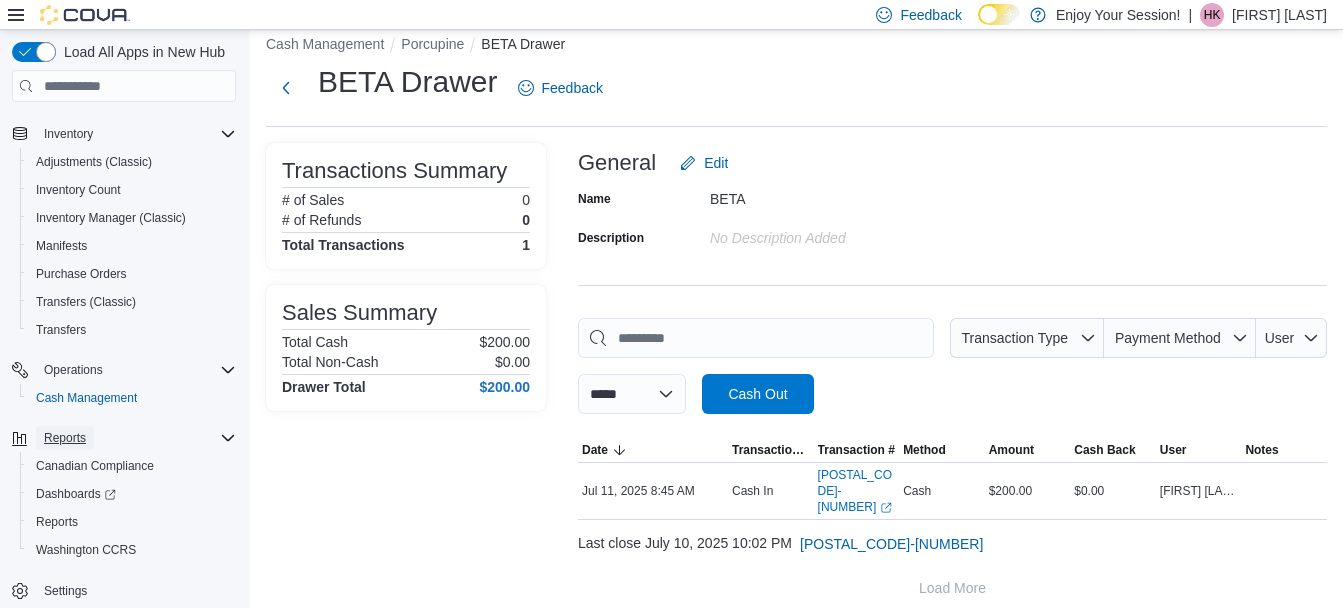 click on "Reports" at bounding box center (65, 438) 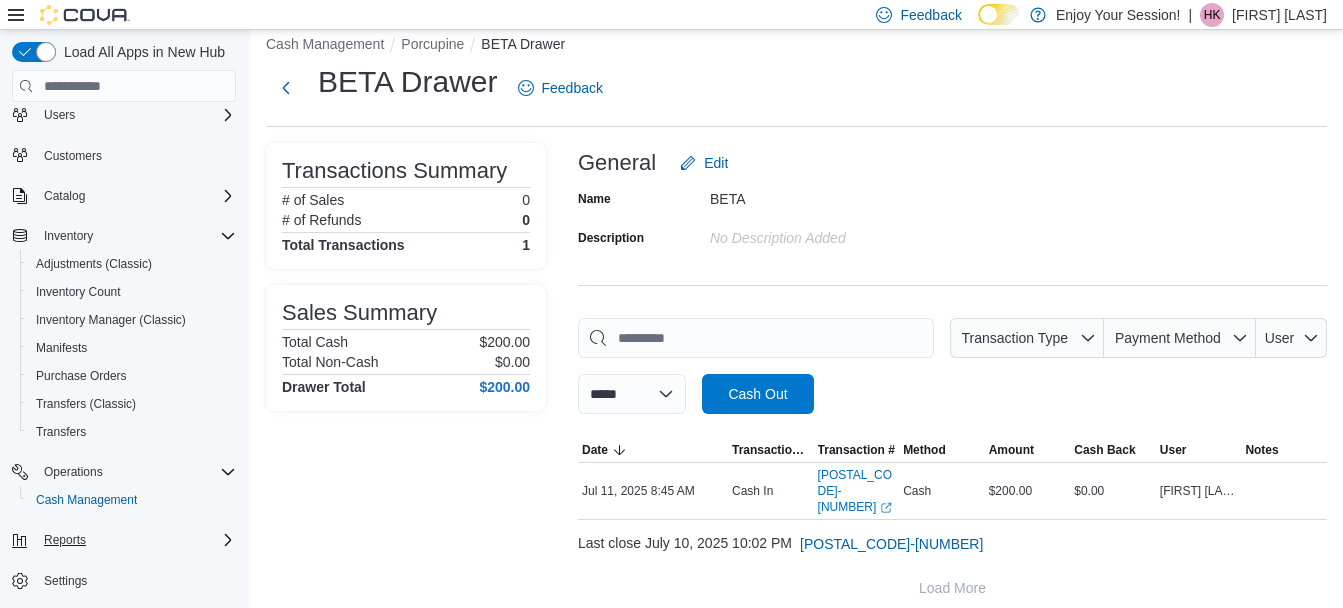 scroll, scrollTop: 55, scrollLeft: 0, axis: vertical 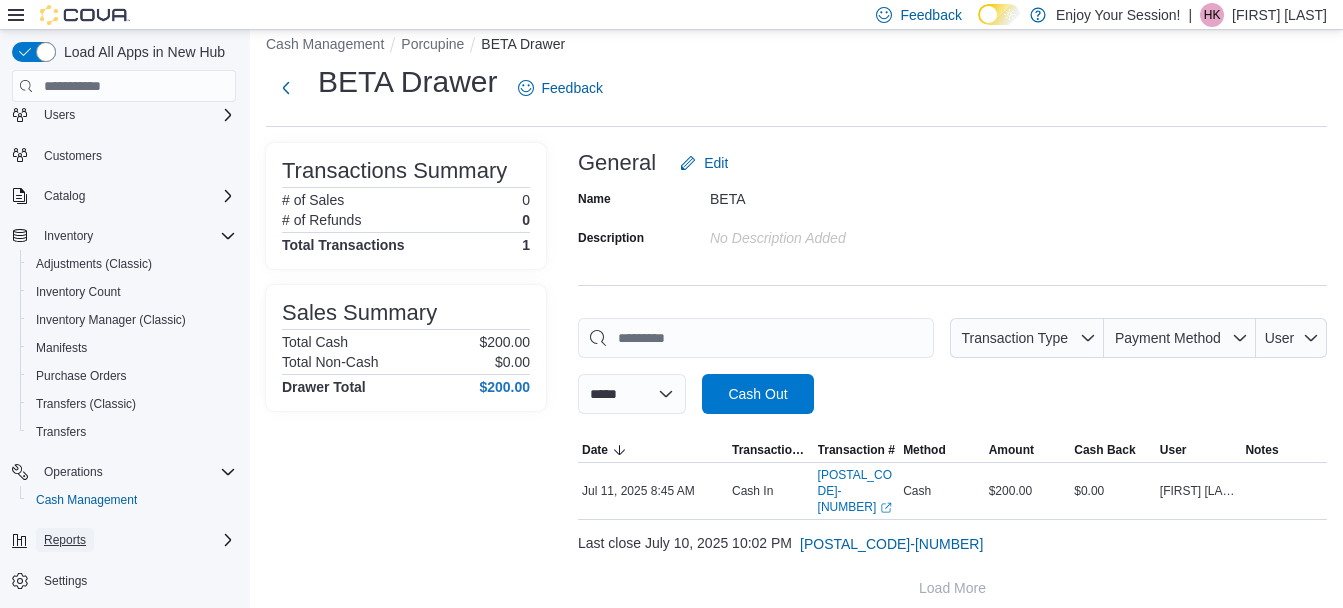 click on "Reports" at bounding box center (65, 540) 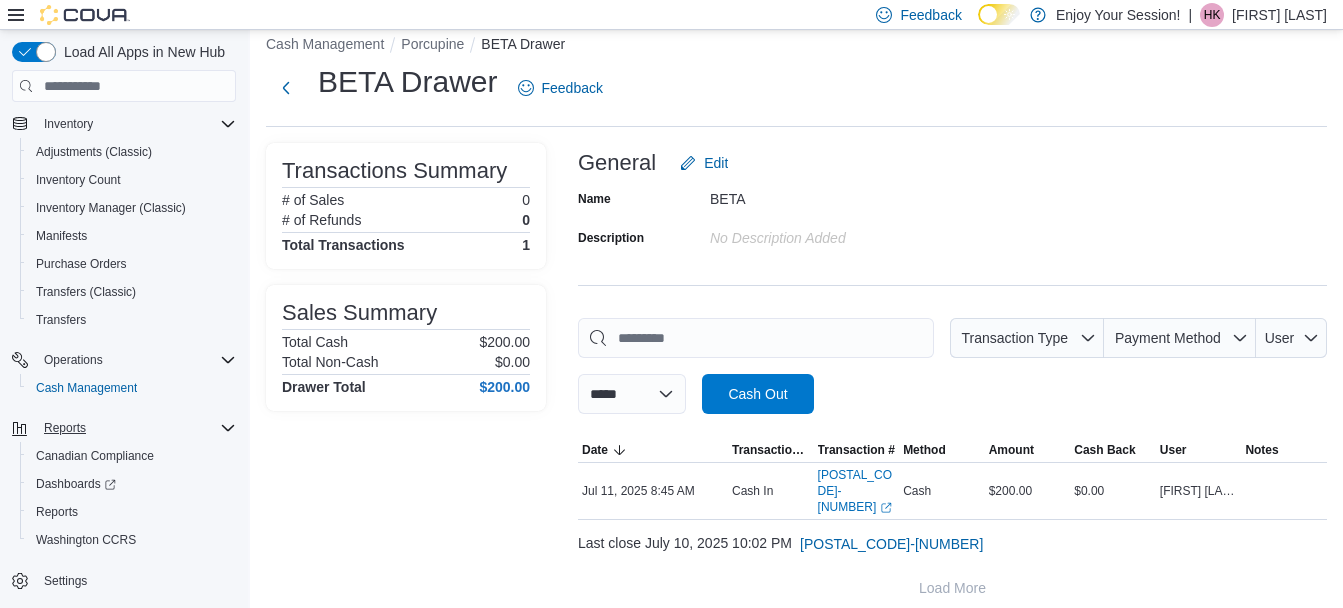 scroll, scrollTop: 167, scrollLeft: 0, axis: vertical 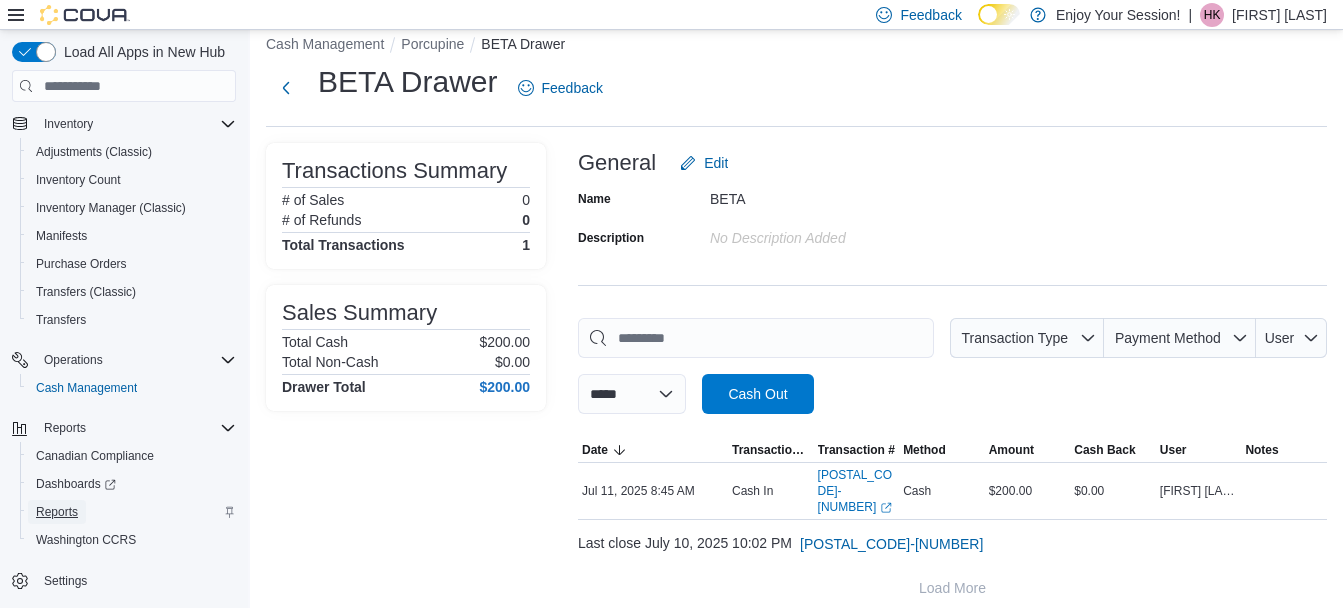 click on "Reports" at bounding box center [57, 512] 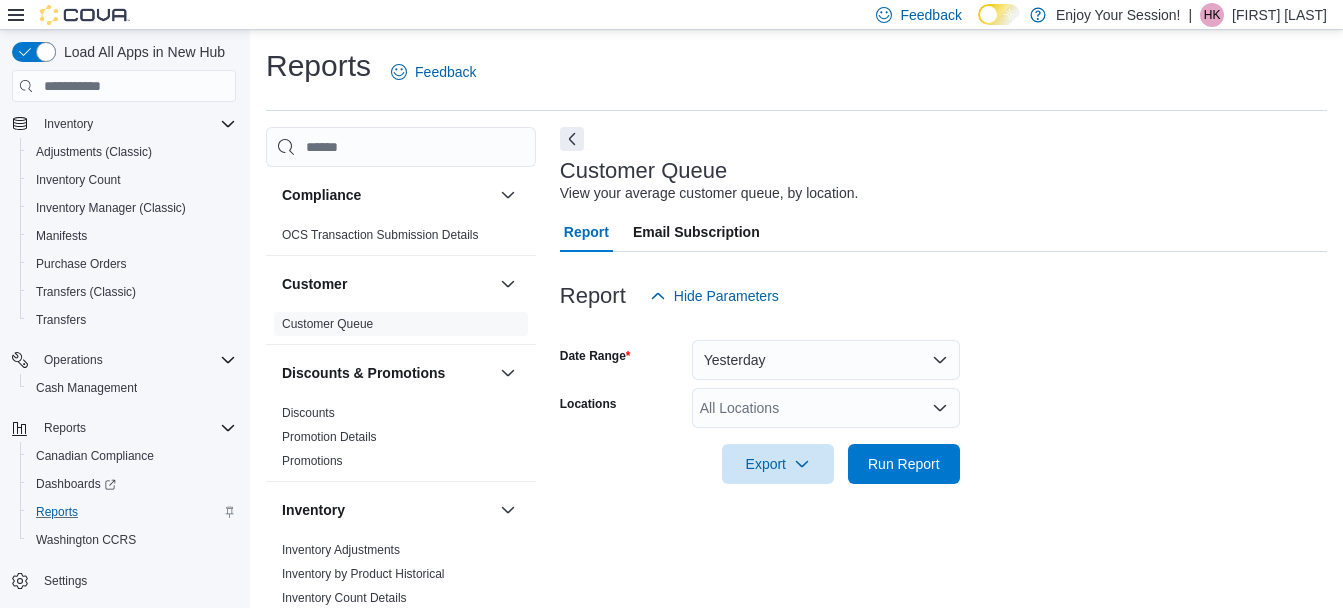 scroll, scrollTop: 31, scrollLeft: 0, axis: vertical 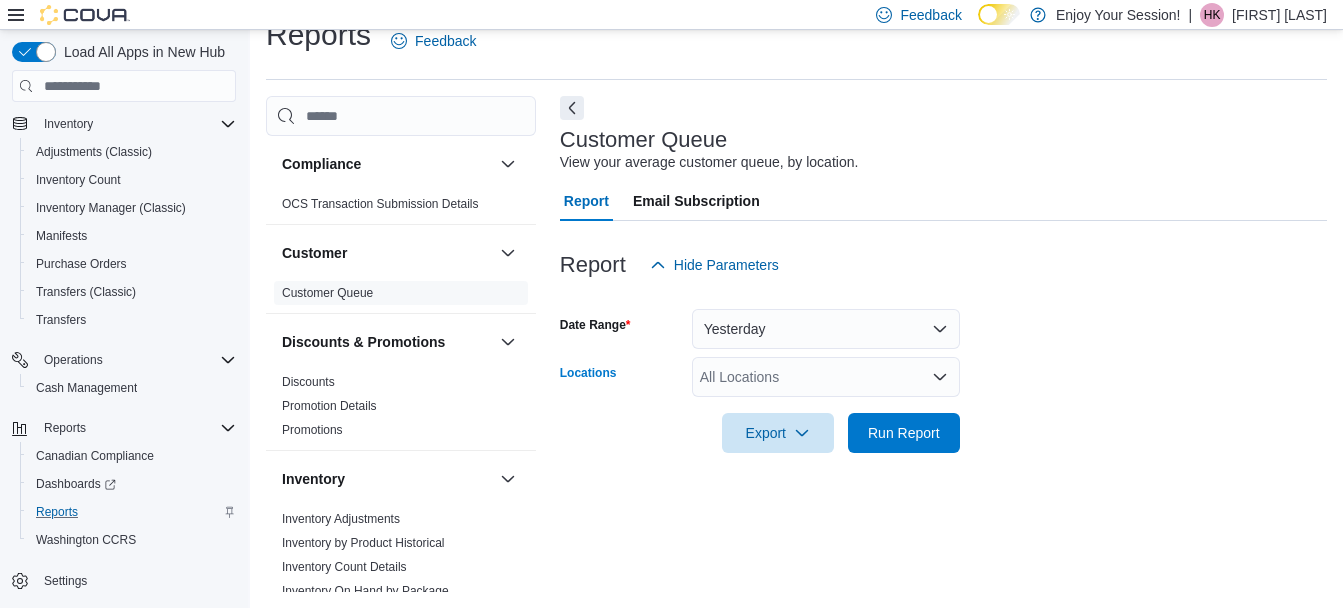 click on "All Locations" at bounding box center (826, 377) 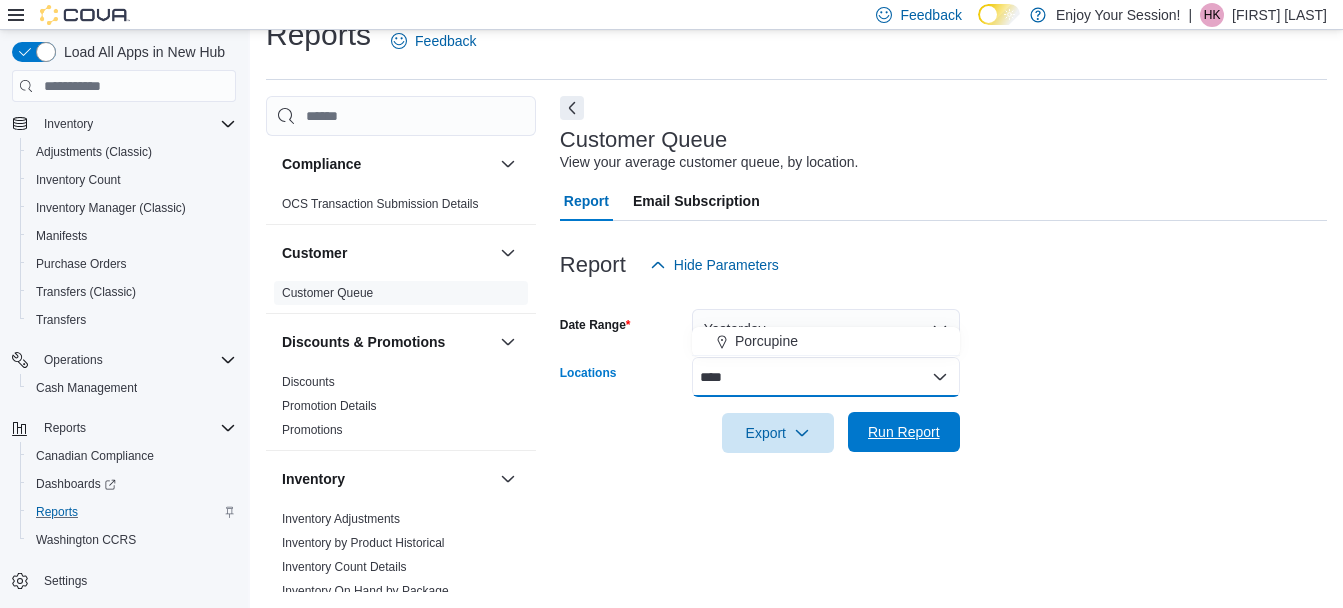 type on "****" 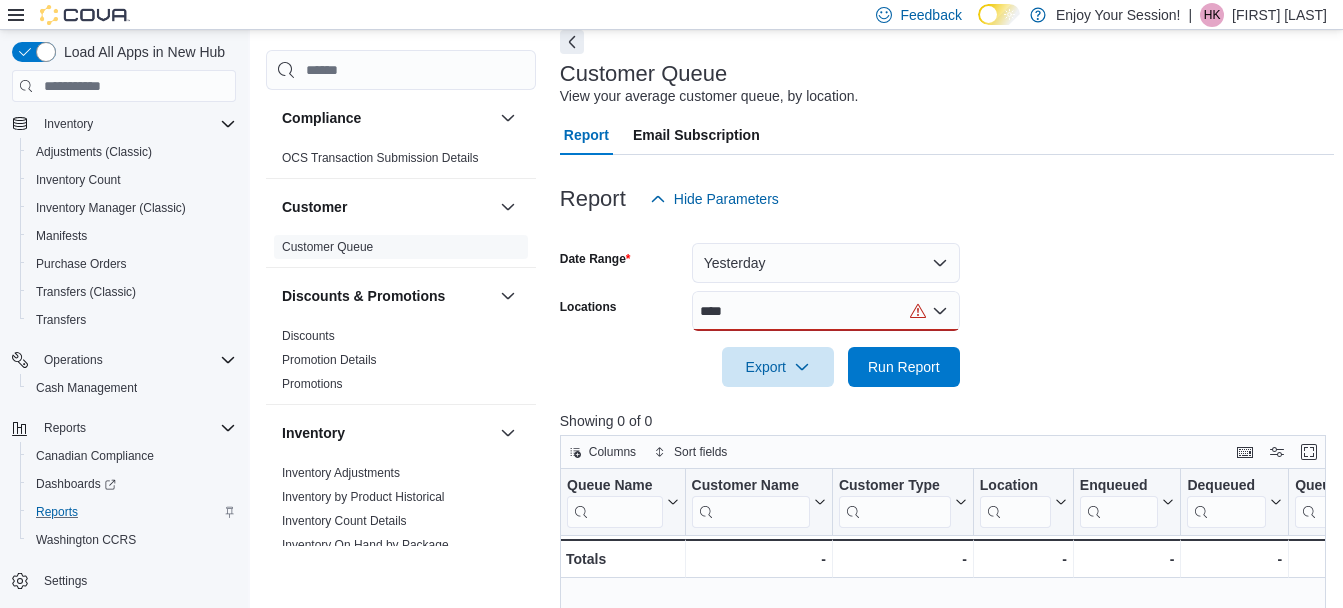 scroll, scrollTop: 98, scrollLeft: 0, axis: vertical 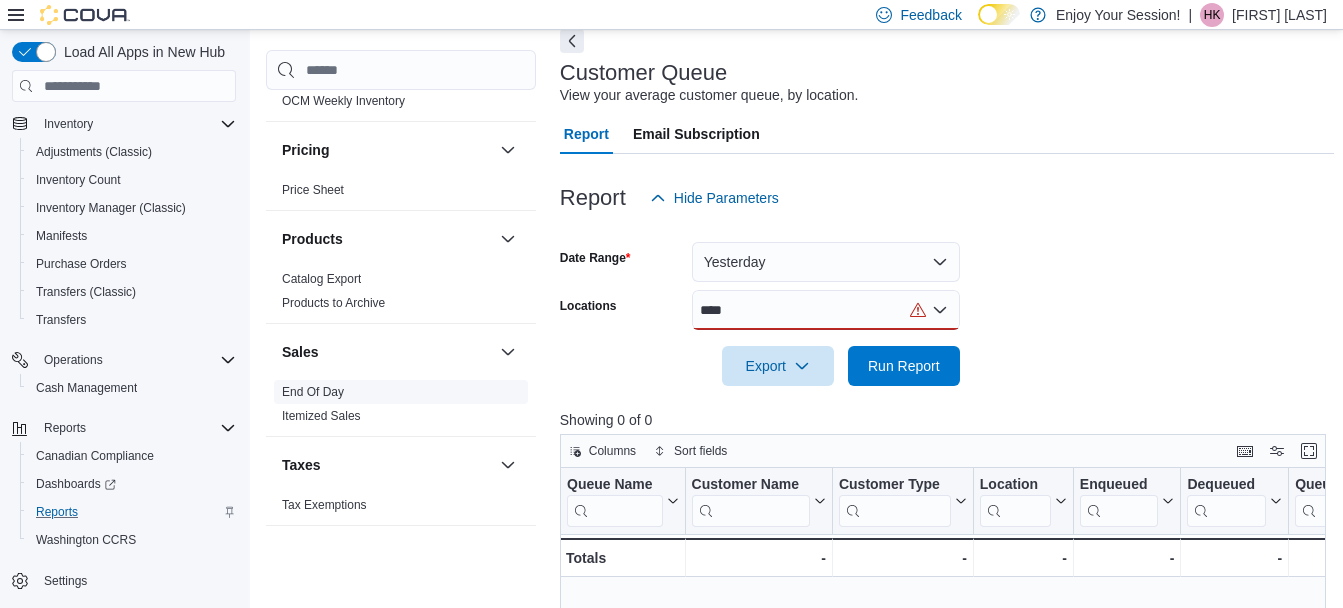 click on "End Of Day" at bounding box center (313, 392) 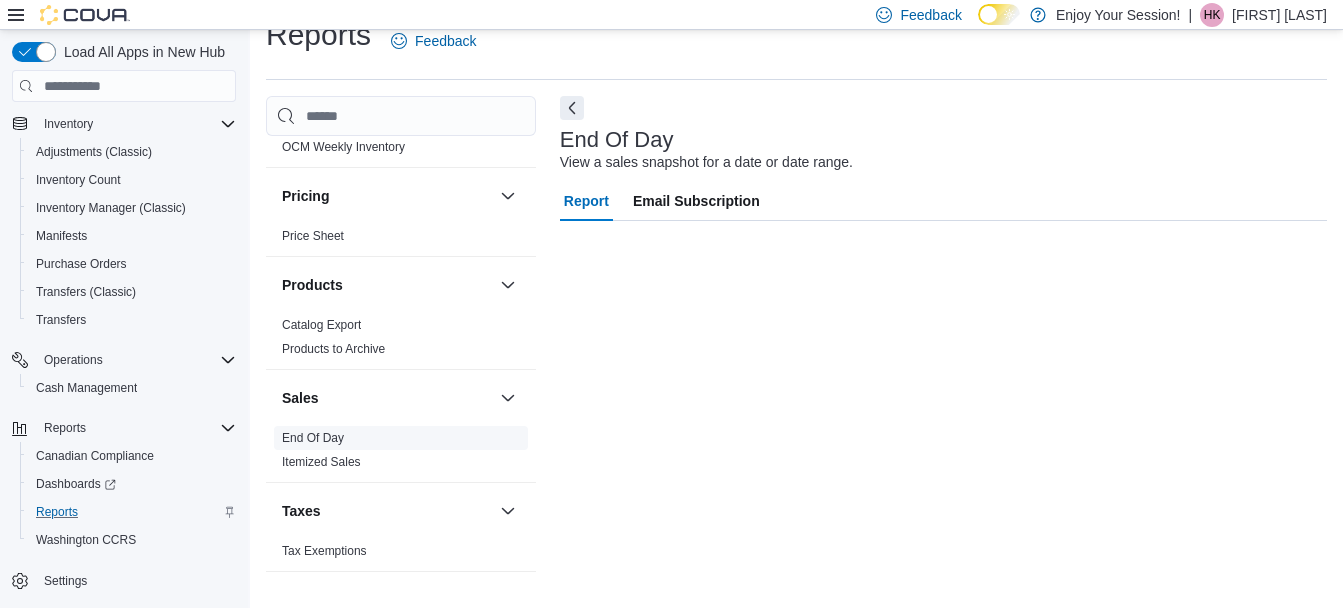 scroll, scrollTop: 31, scrollLeft: 0, axis: vertical 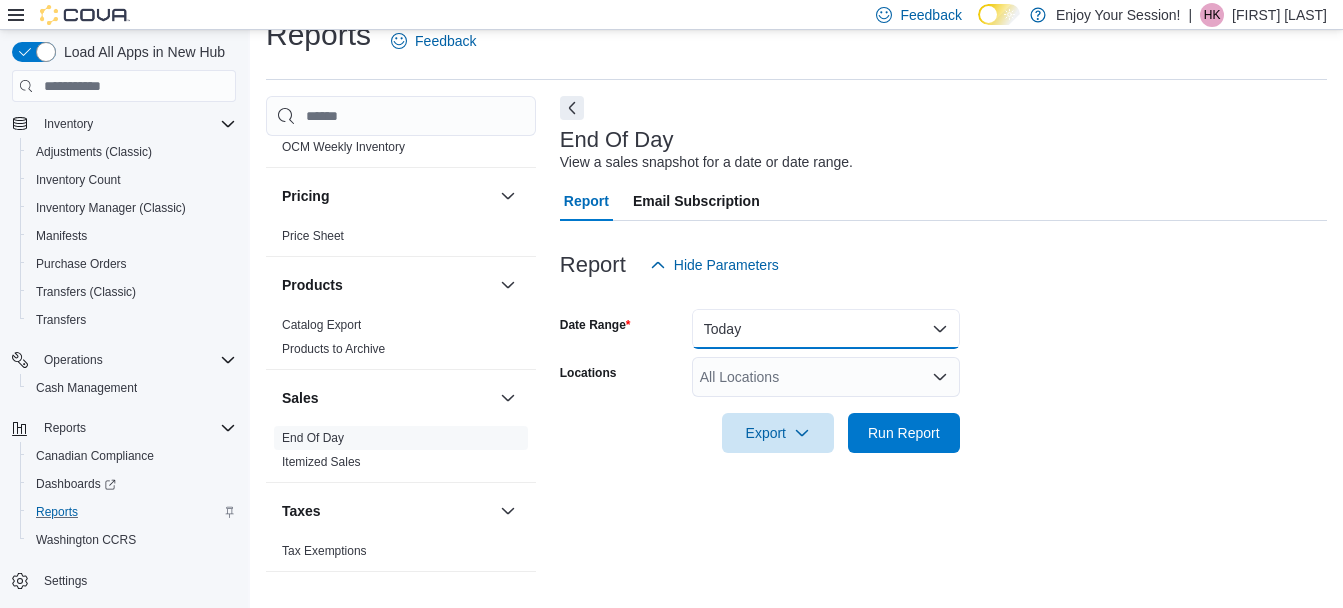 click on "Today" at bounding box center (826, 329) 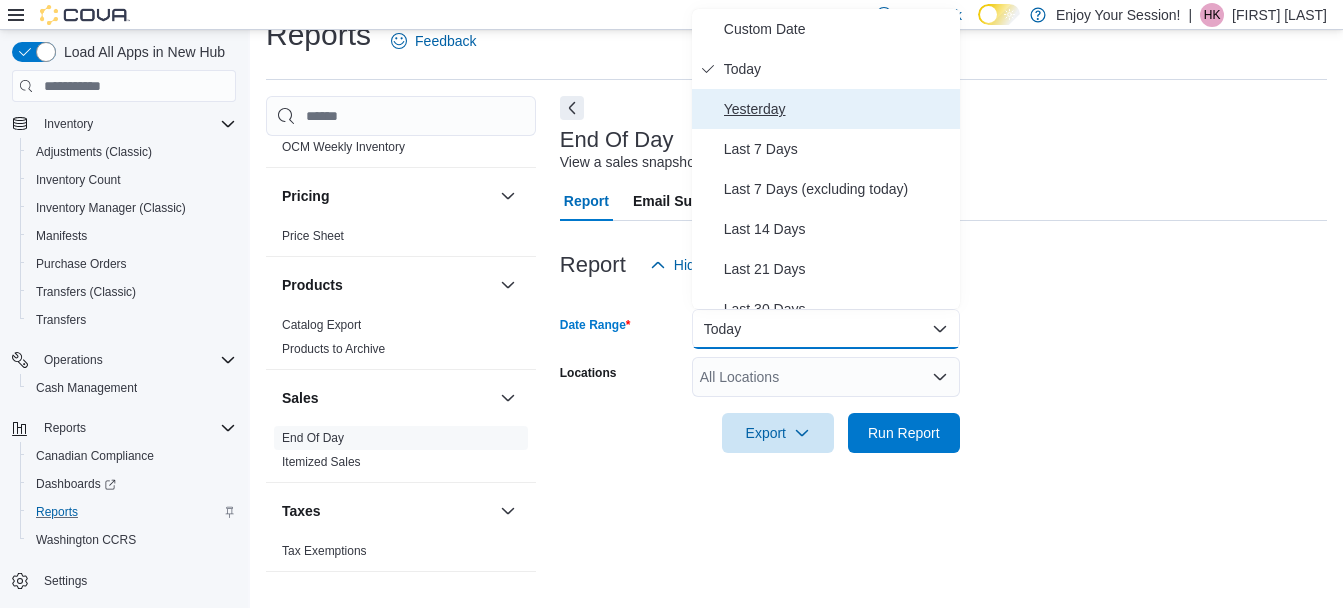 click on "Yesterday" at bounding box center [838, 109] 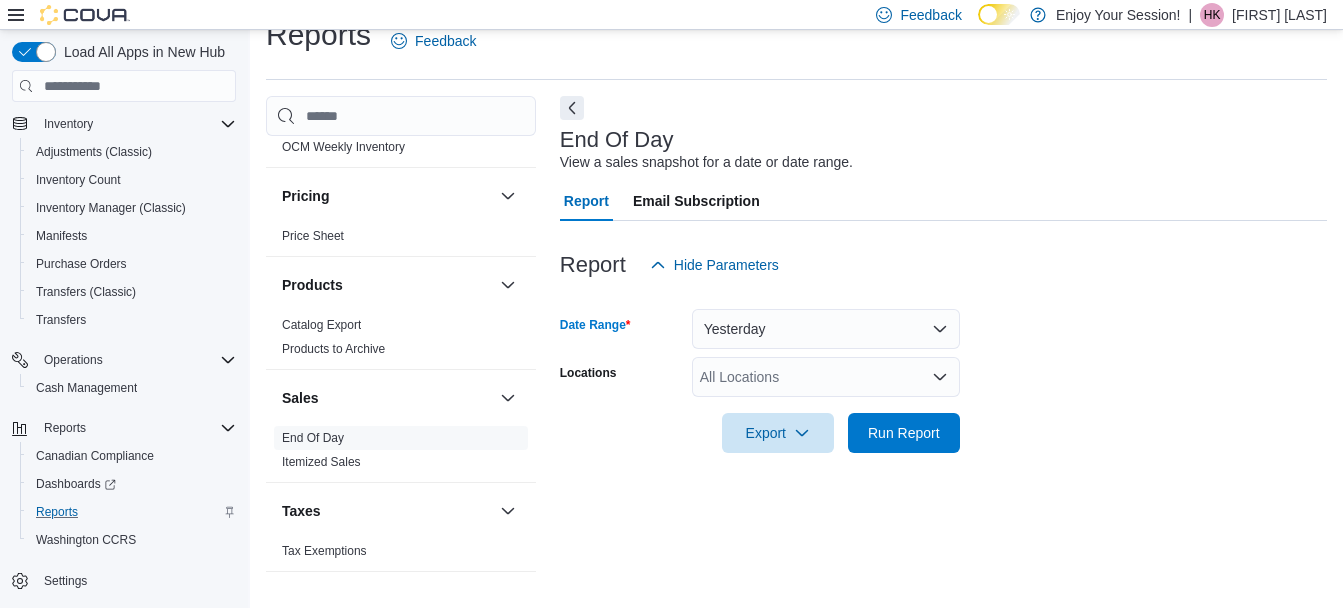 click on "All Locations" at bounding box center [826, 377] 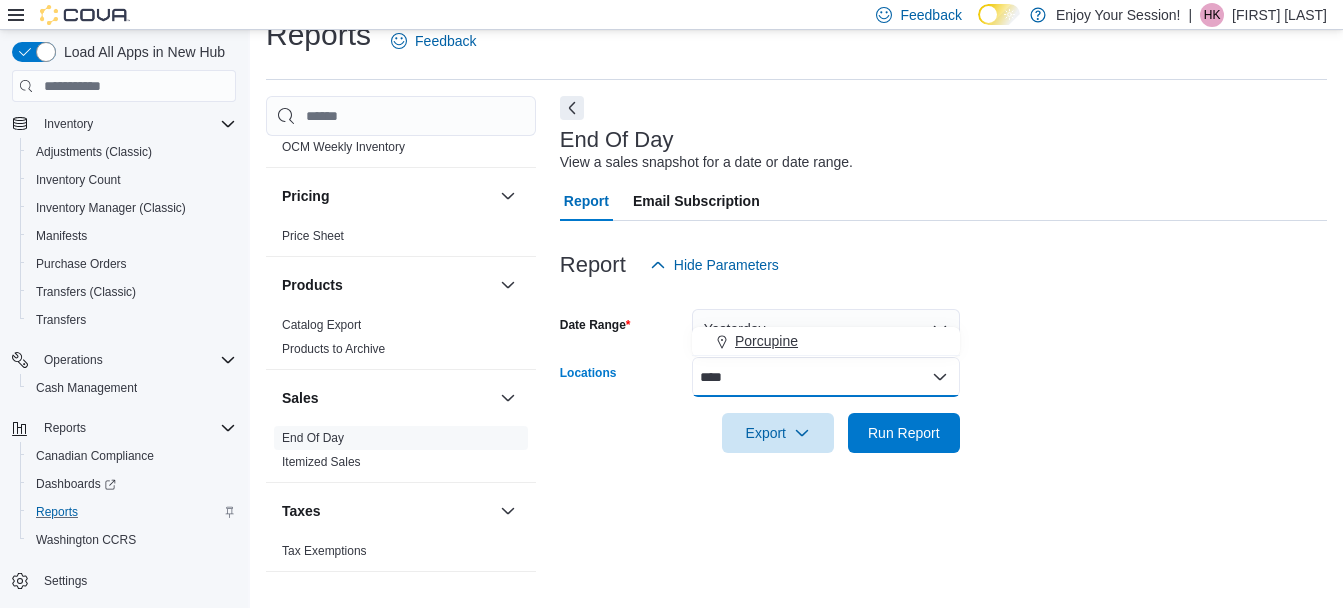 type on "****" 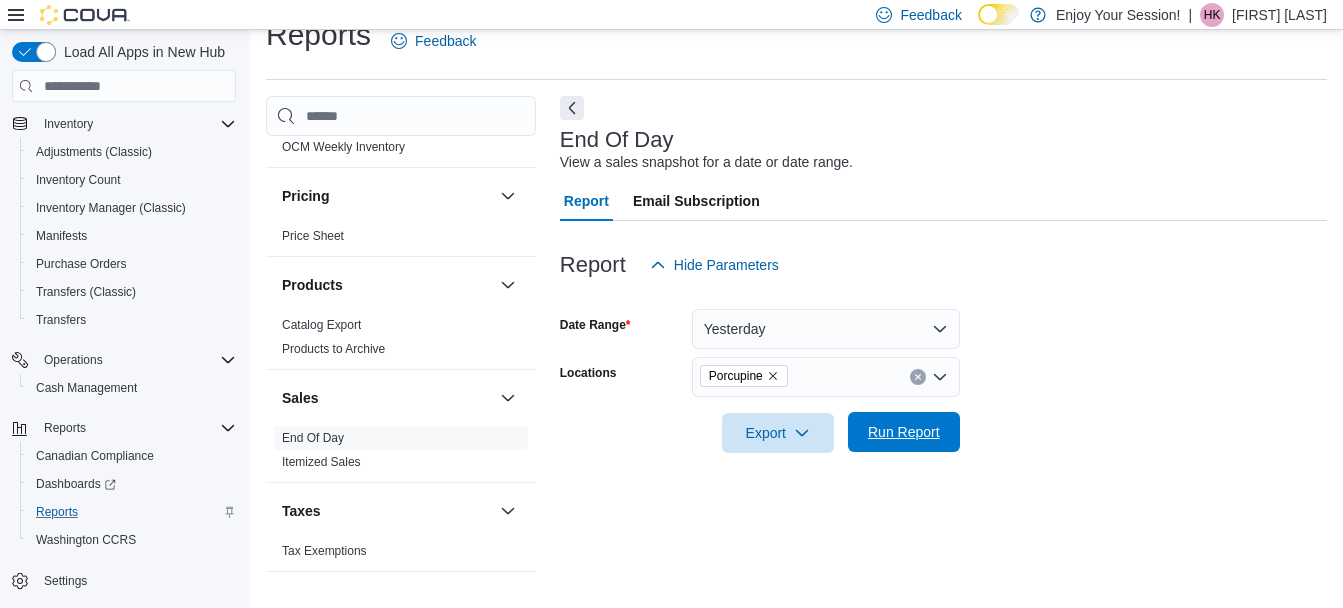click on "Run Report" at bounding box center [904, 432] 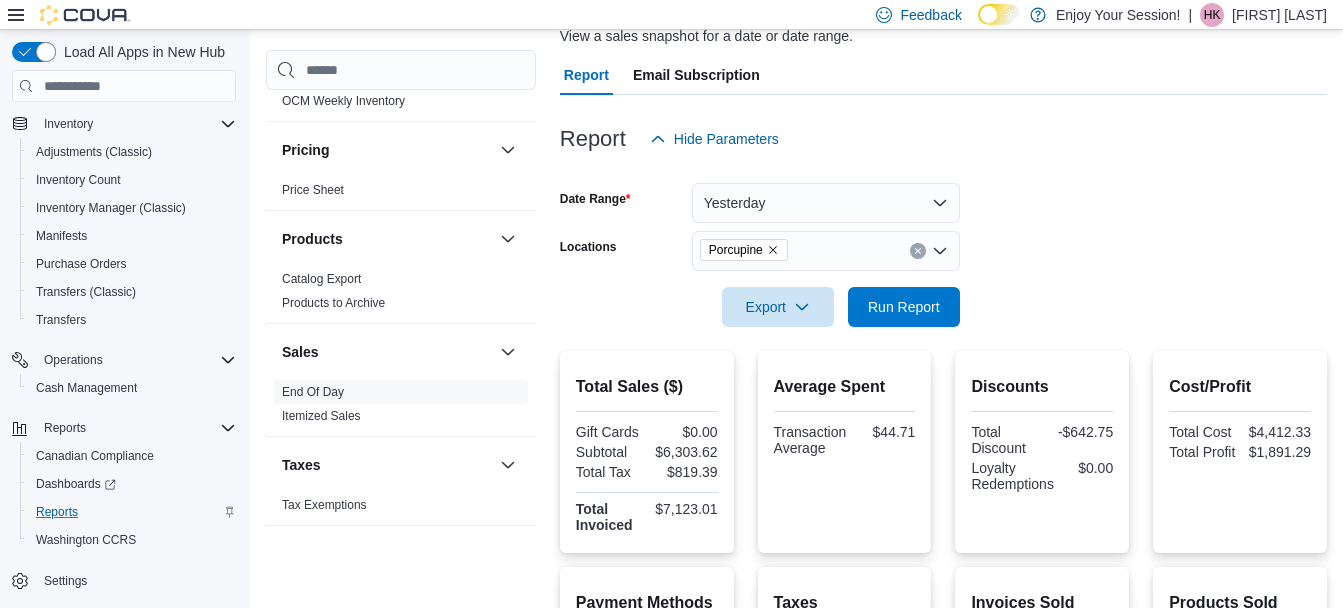 scroll, scrollTop: 156, scrollLeft: 0, axis: vertical 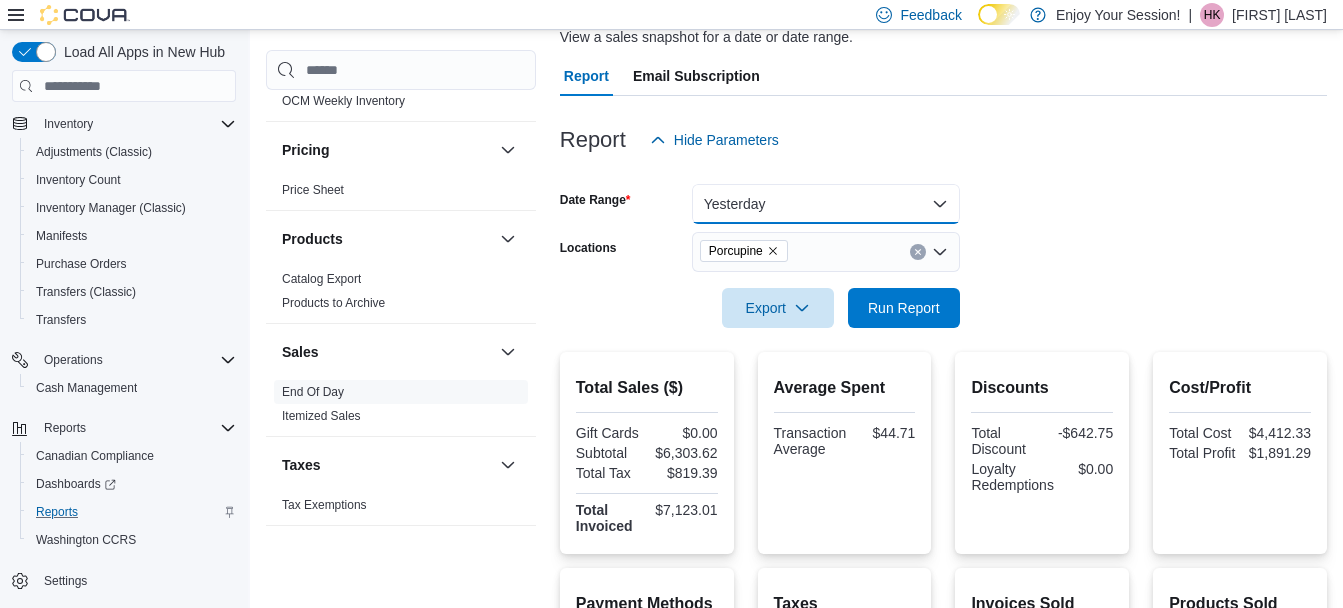 click on "Yesterday" at bounding box center [826, 204] 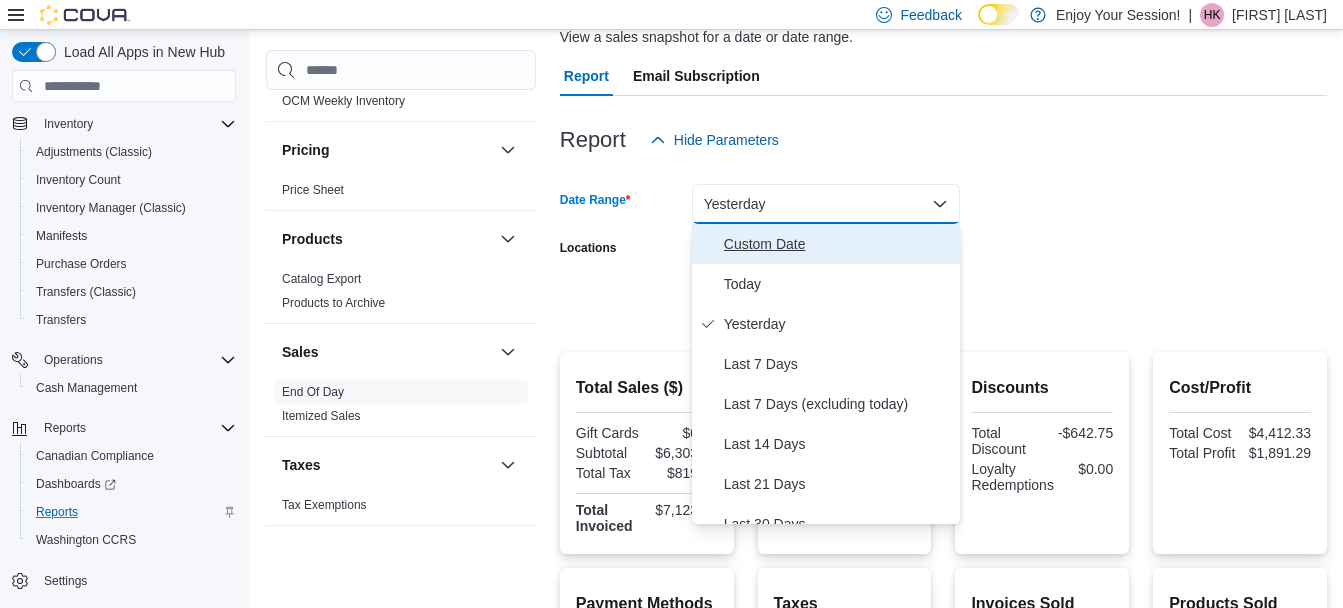 click on "Custom Date" at bounding box center (826, 244) 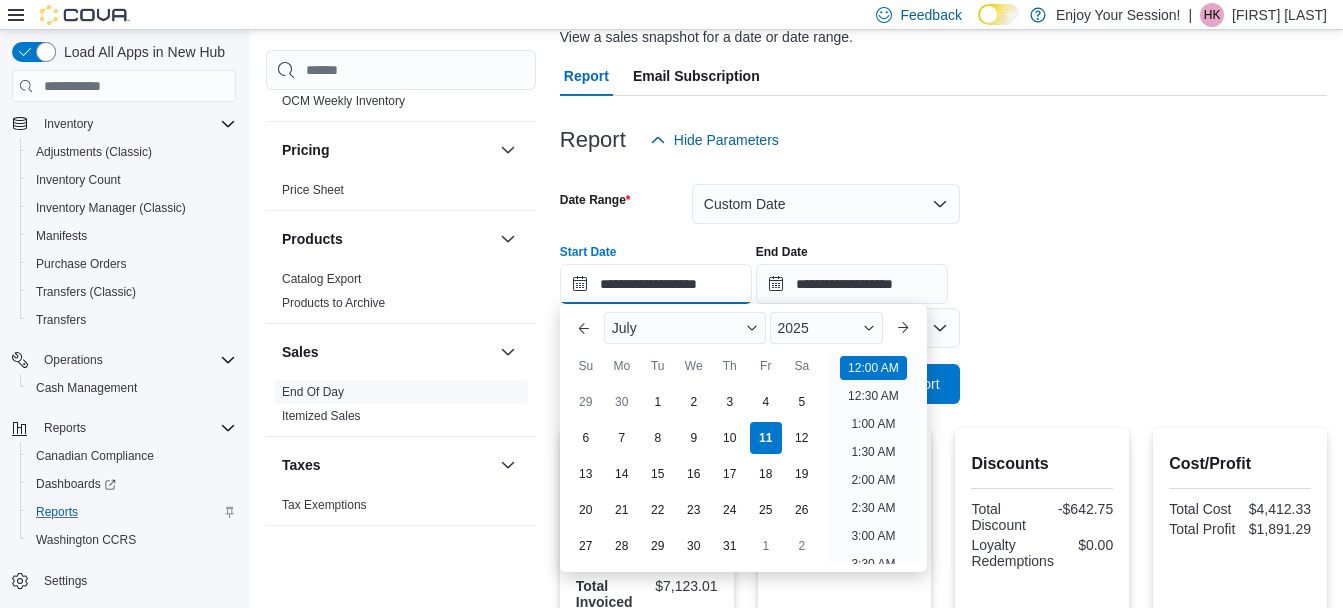click on "**********" at bounding box center [656, 284] 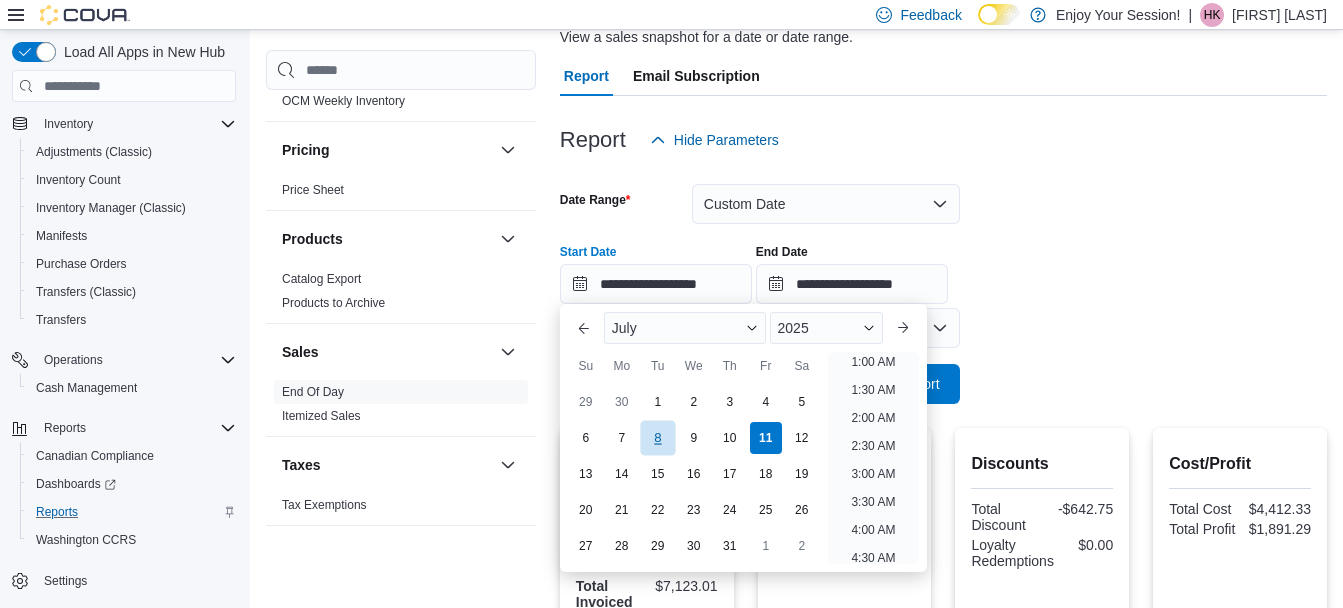 click on "8" at bounding box center [657, 438] 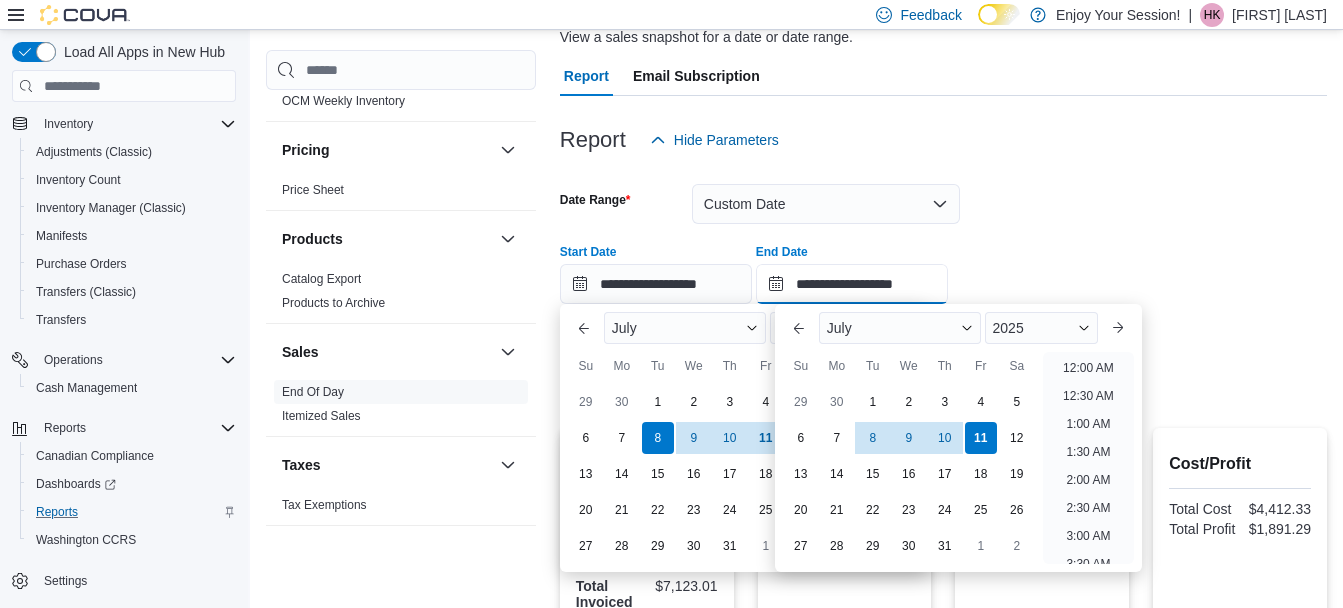 click on "**********" at bounding box center [852, 284] 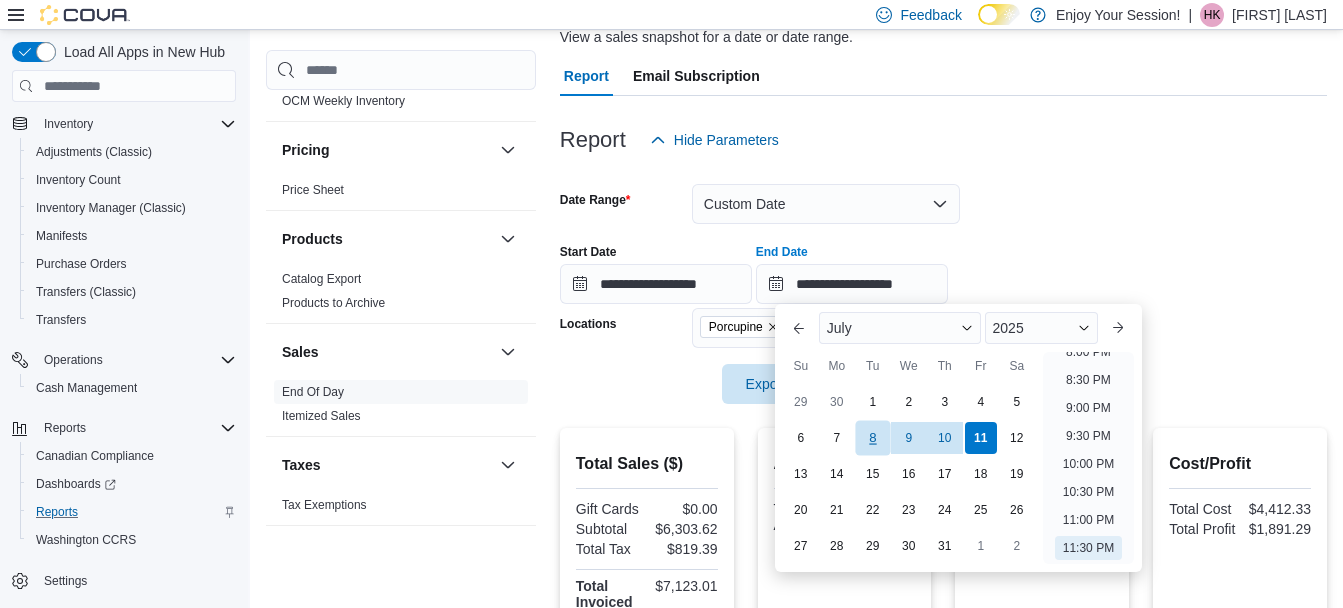 click on "8" at bounding box center [872, 438] 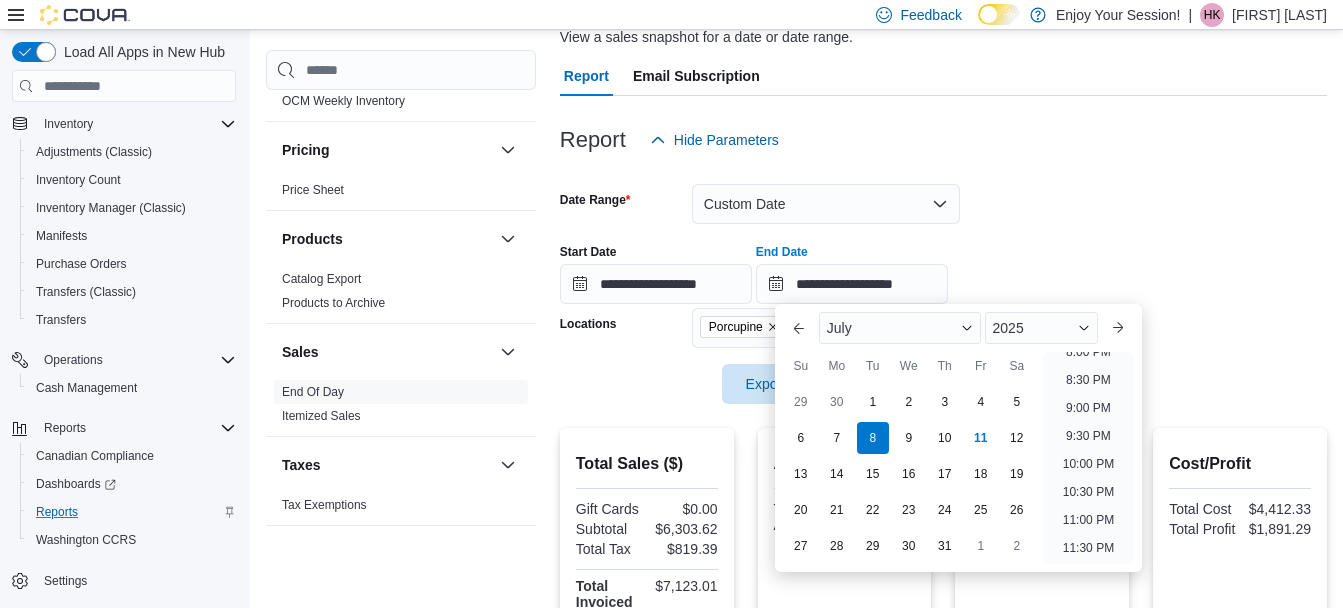 click on "**********" at bounding box center [943, 282] 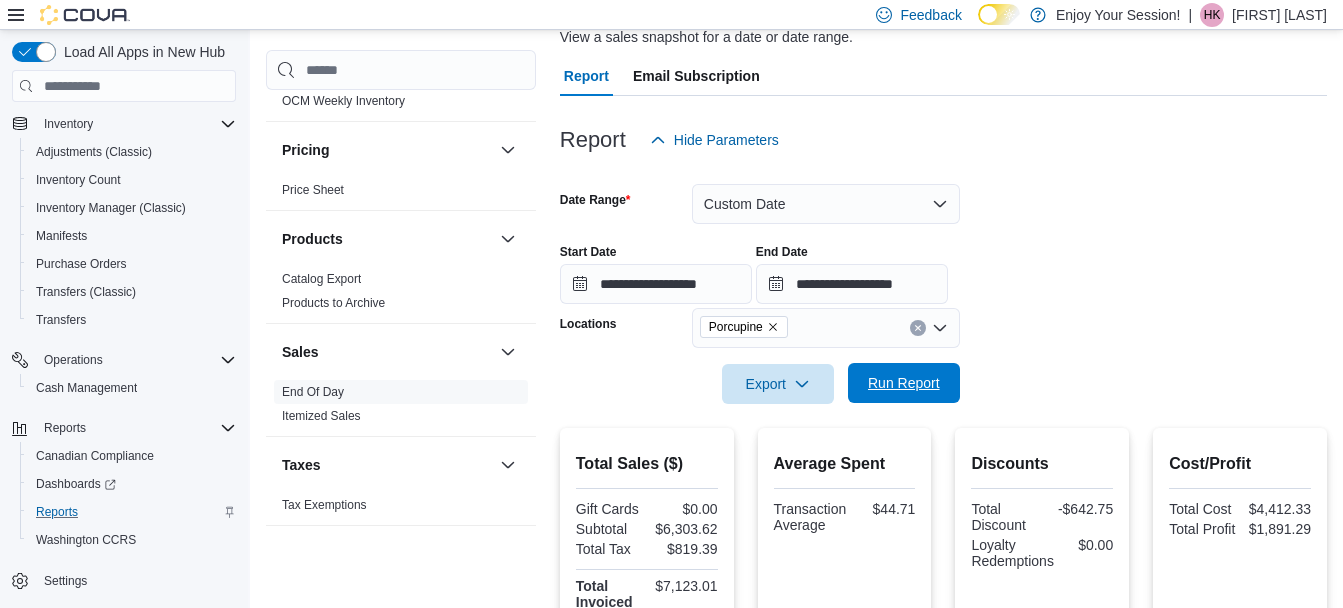 click on "Run Report" at bounding box center [904, 383] 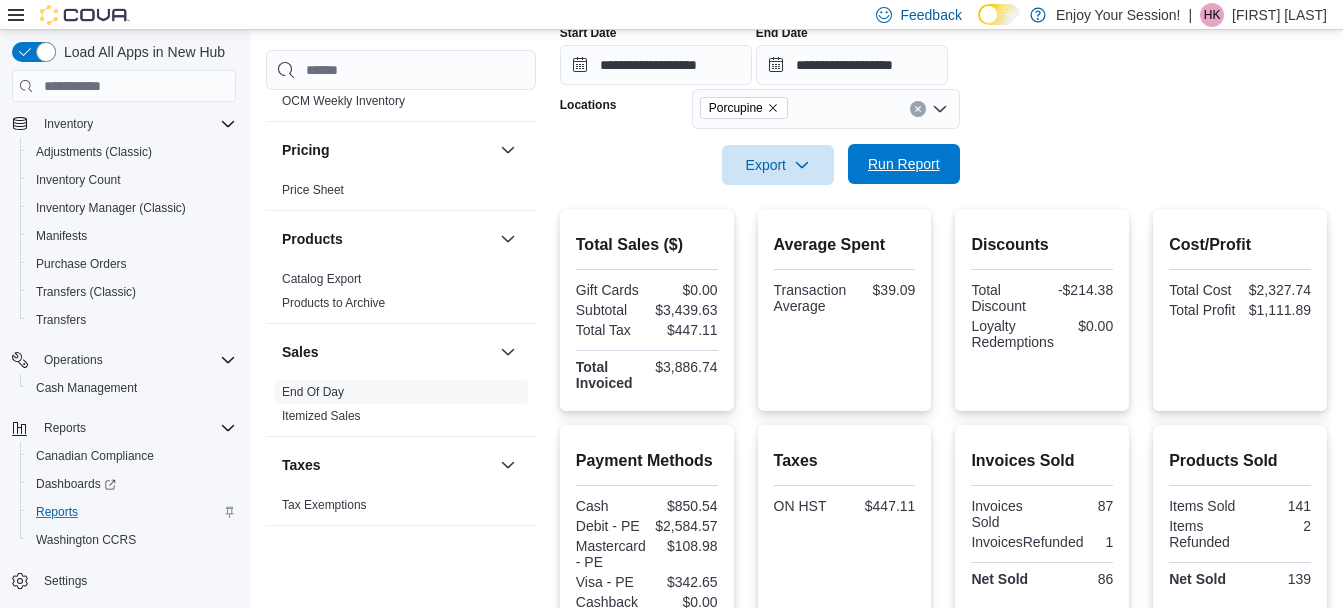 scroll, scrollTop: 380, scrollLeft: 0, axis: vertical 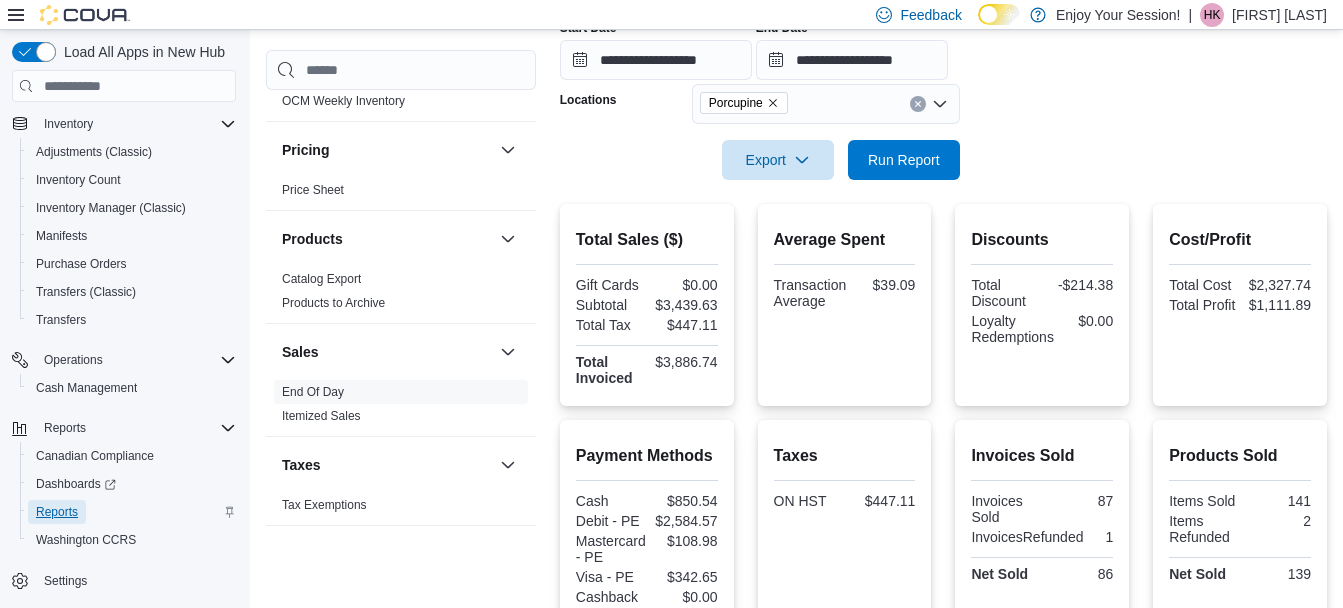 click on "Reports" at bounding box center [57, 512] 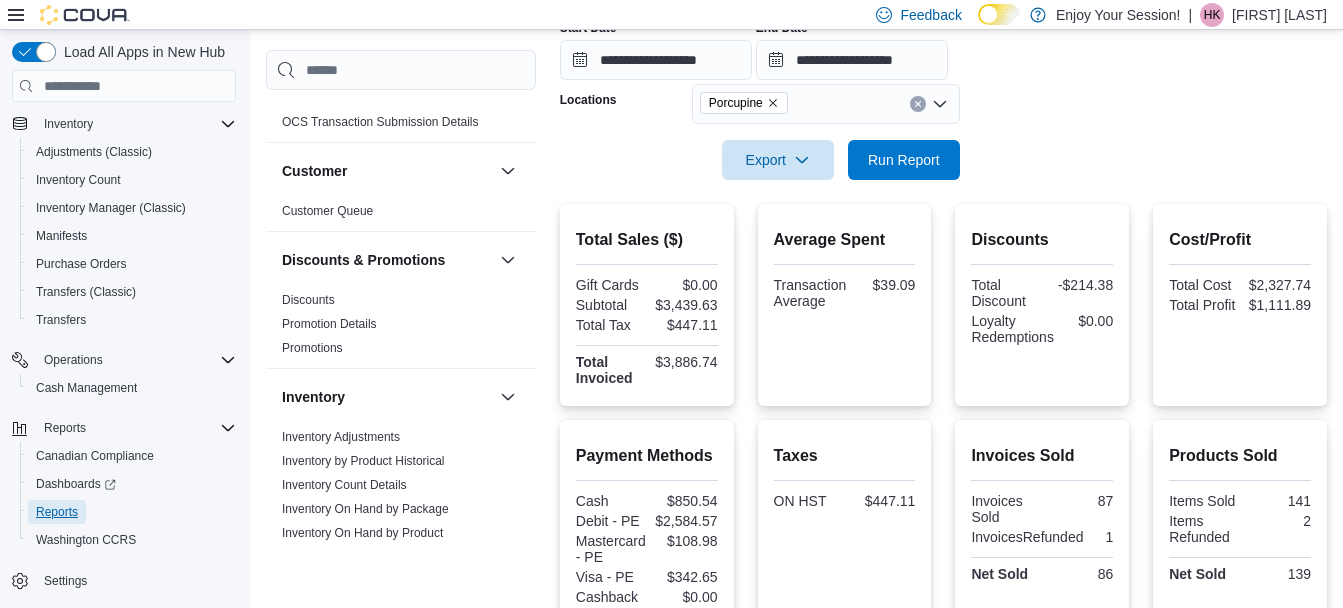 scroll, scrollTop: 0, scrollLeft: 0, axis: both 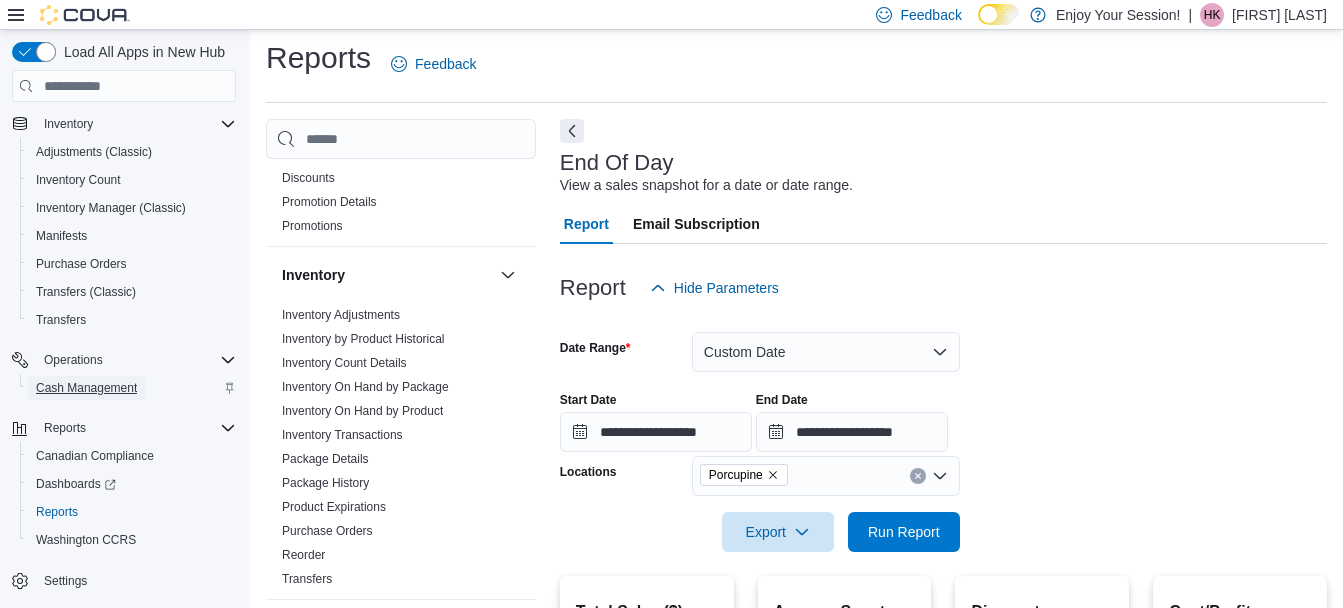 click on "Cash Management" at bounding box center (86, 388) 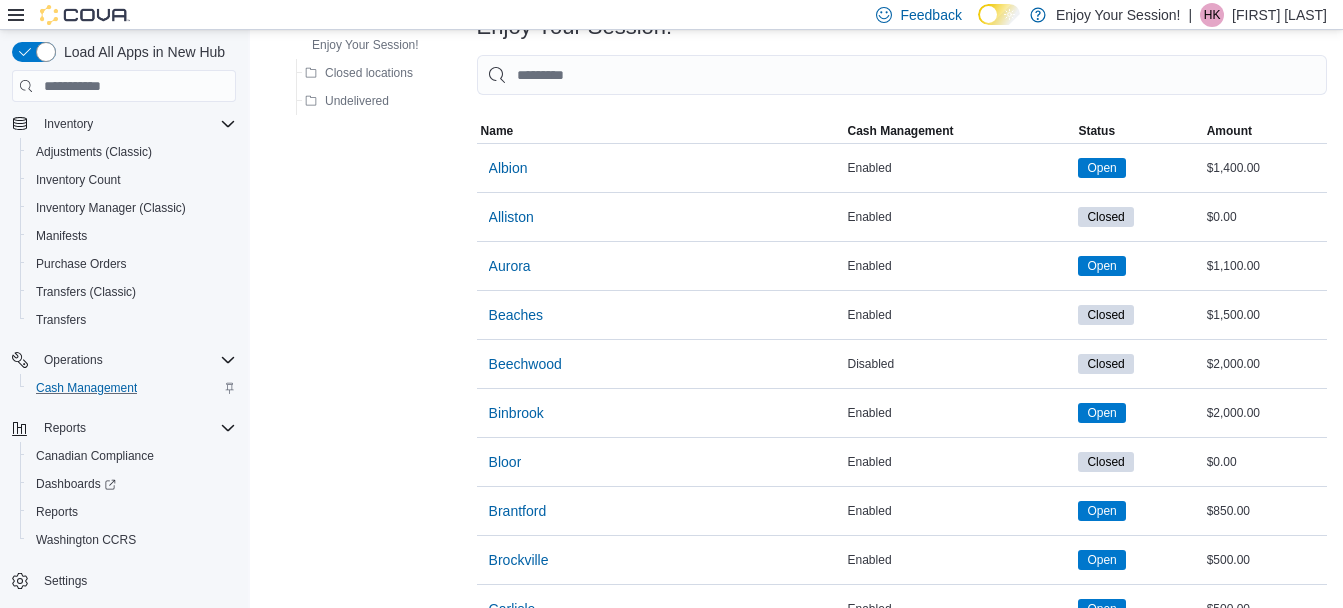 scroll, scrollTop: 122, scrollLeft: 0, axis: vertical 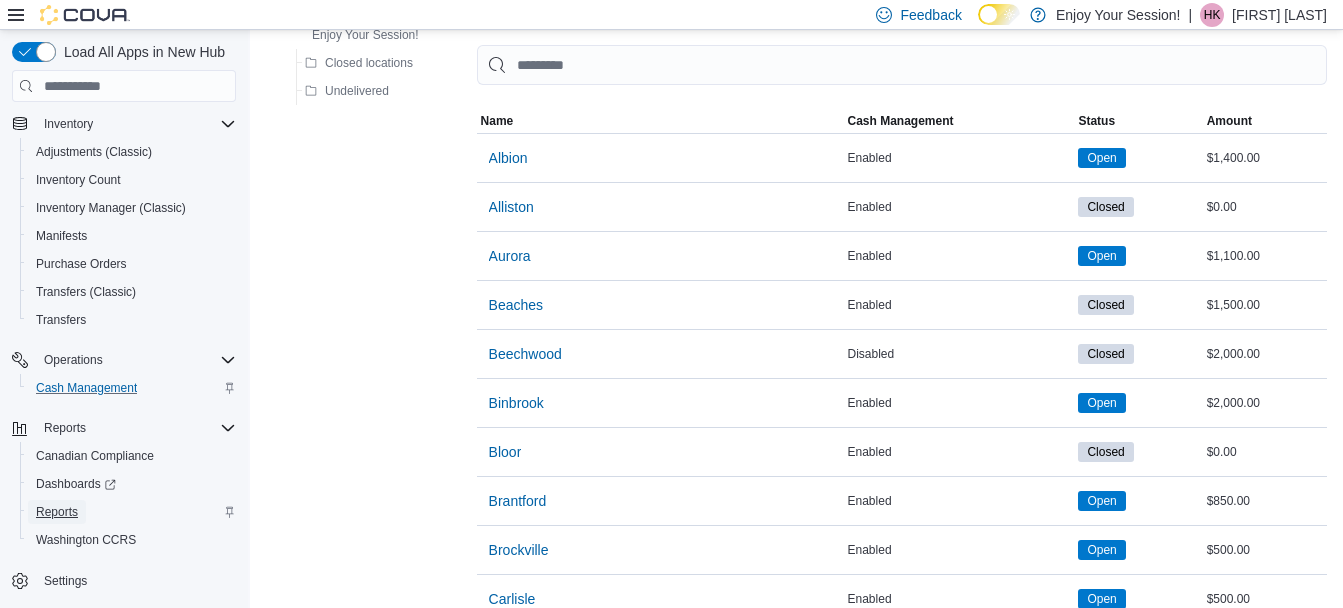click on "Reports" at bounding box center [57, 512] 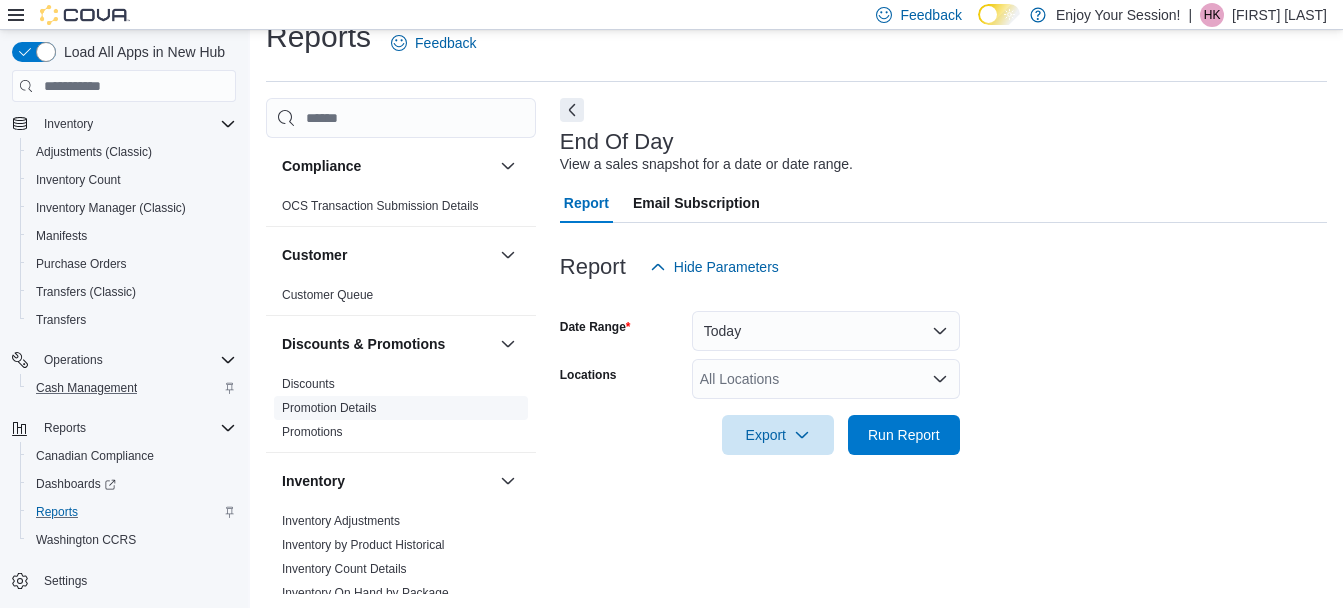 scroll, scrollTop: 31, scrollLeft: 0, axis: vertical 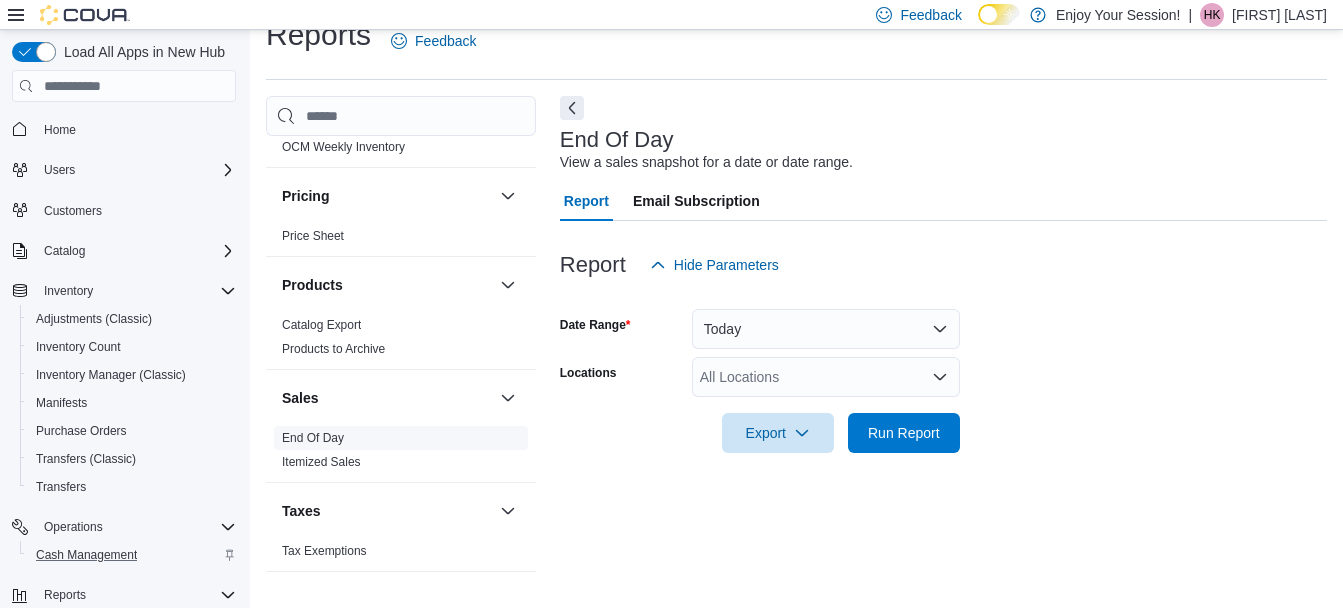 click on "End Of Day" at bounding box center [313, 438] 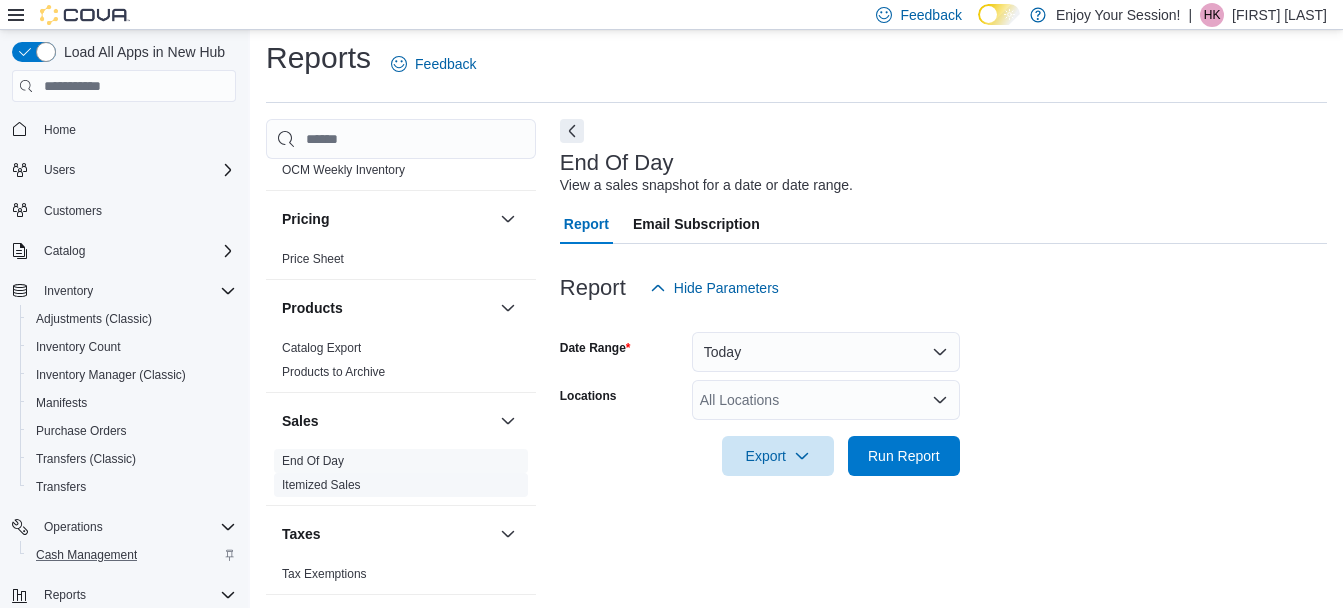scroll, scrollTop: 0, scrollLeft: 0, axis: both 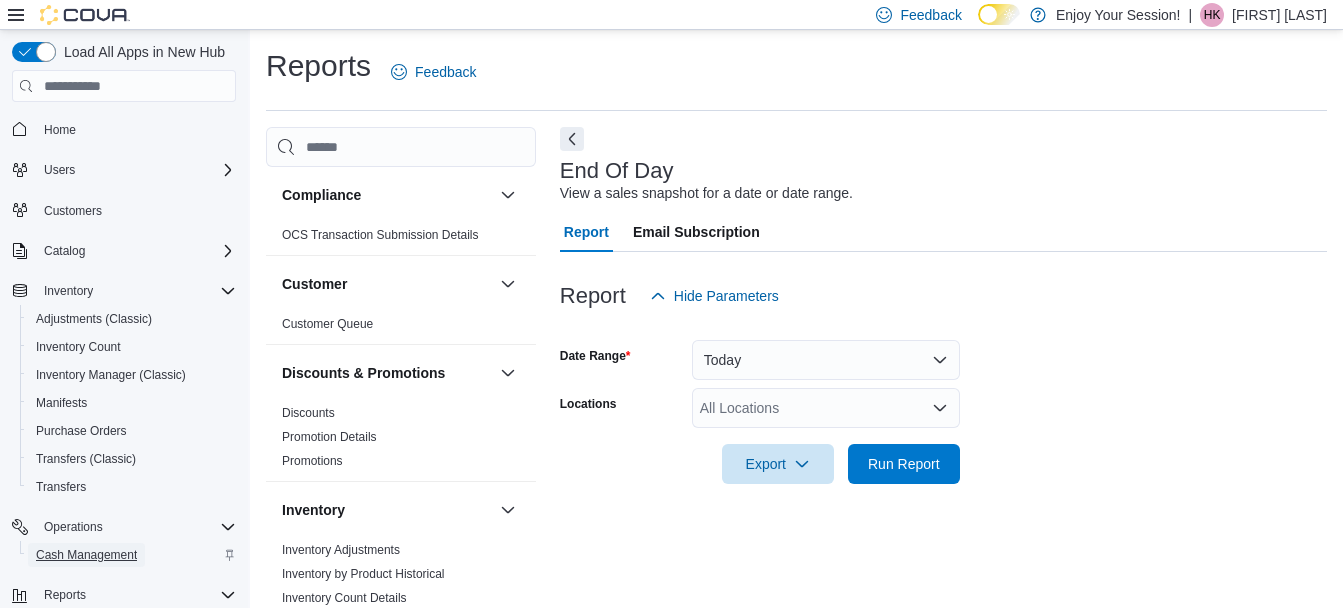 click on "Cash Management" at bounding box center (86, 555) 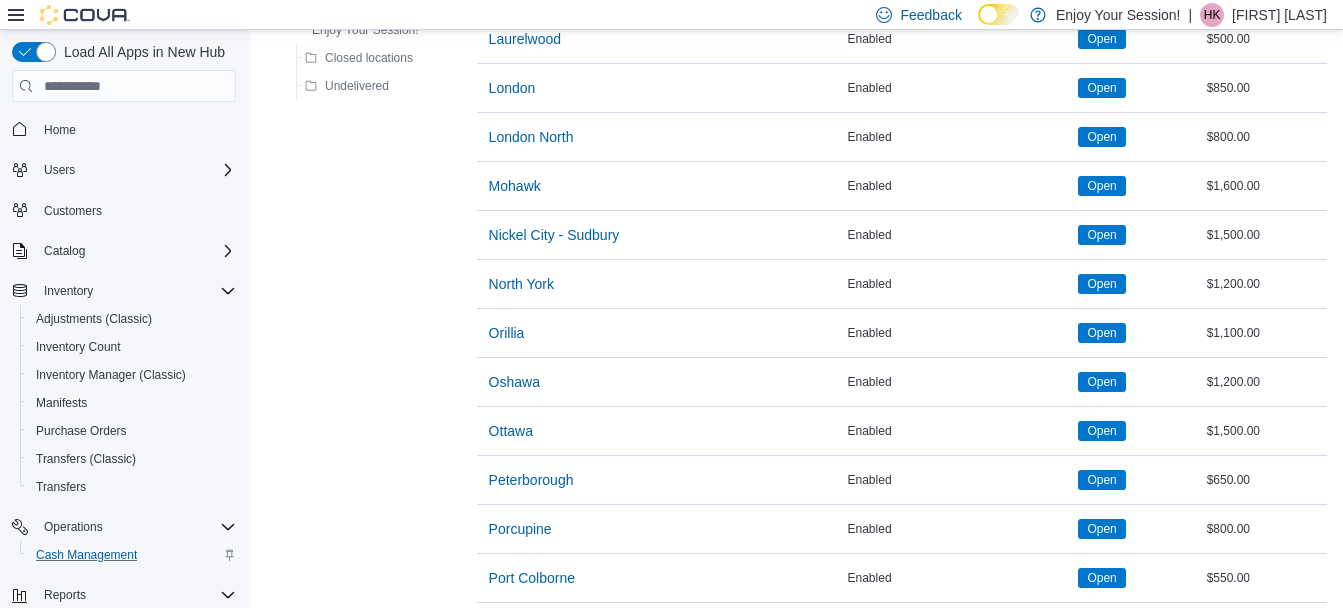 scroll, scrollTop: 1414, scrollLeft: 0, axis: vertical 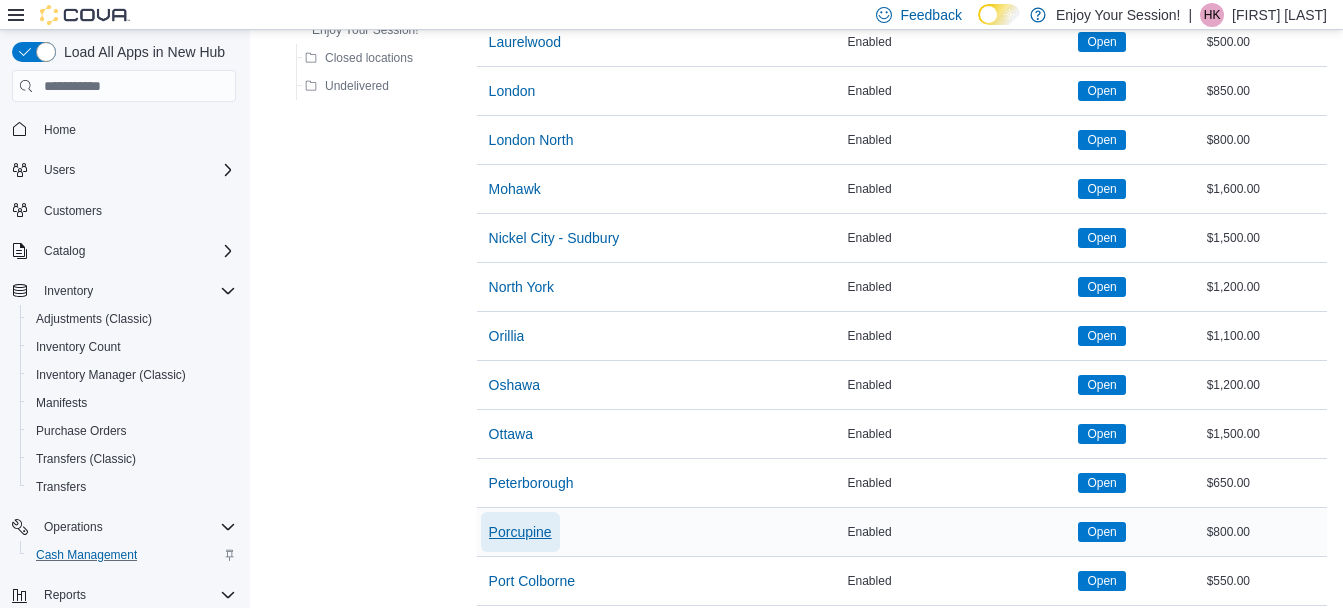 click on "Porcupine" at bounding box center (520, 532) 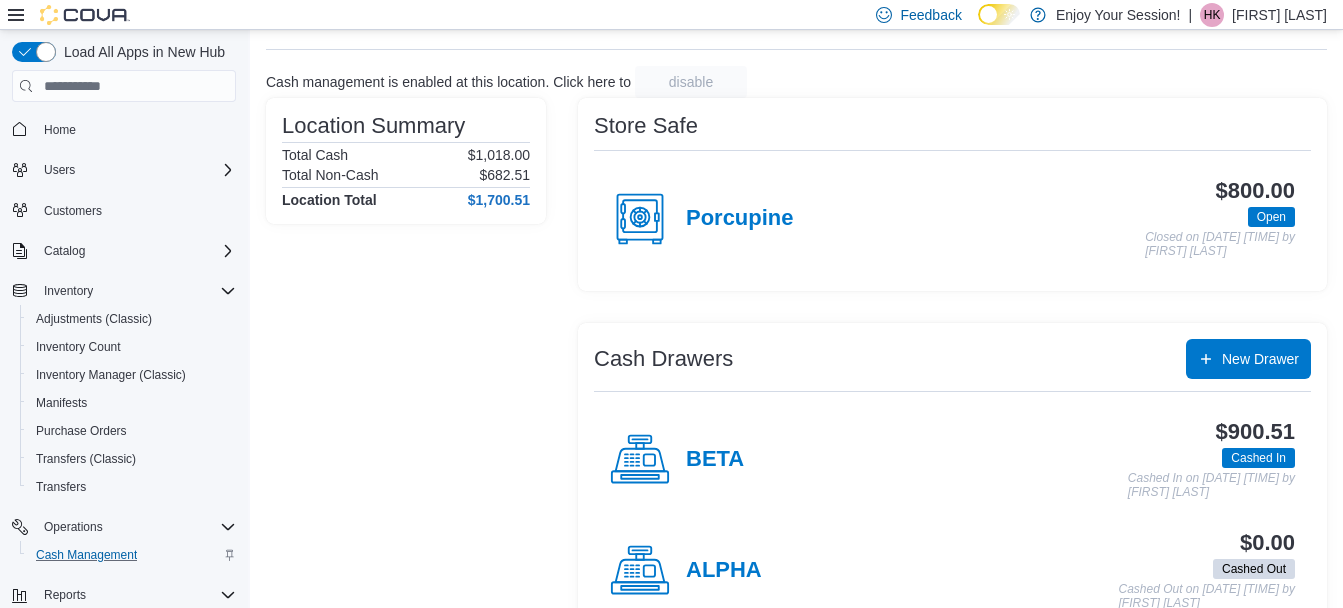 scroll, scrollTop: 148, scrollLeft: 0, axis: vertical 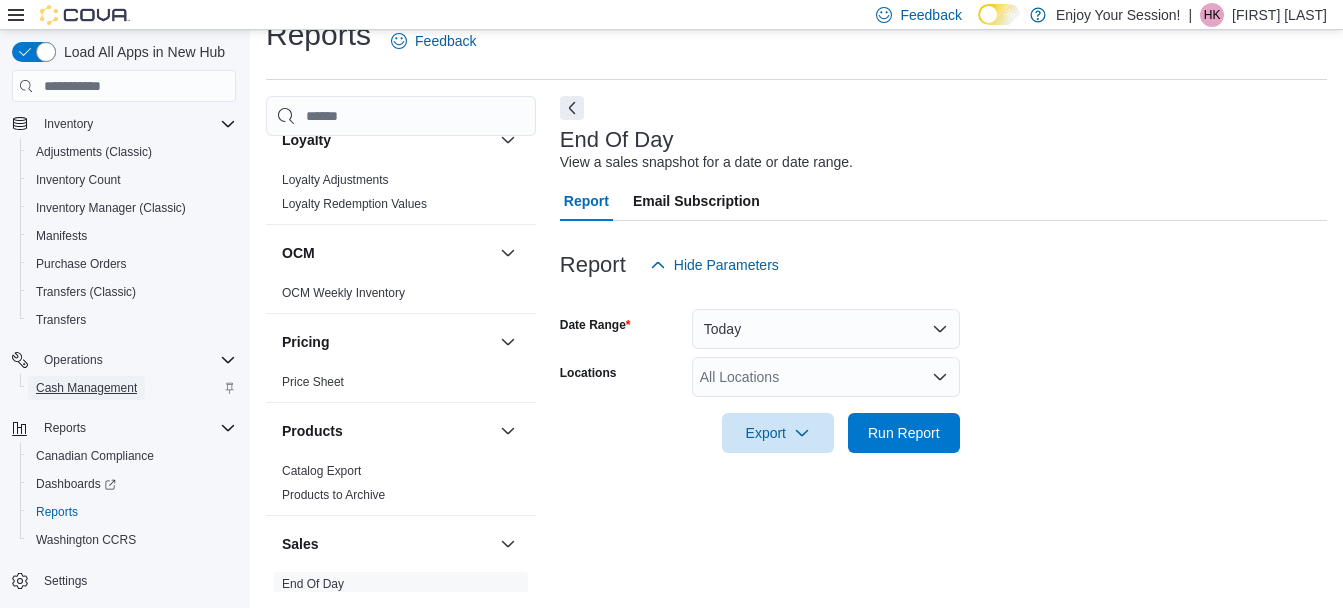 click on "Cash Management" at bounding box center [86, 388] 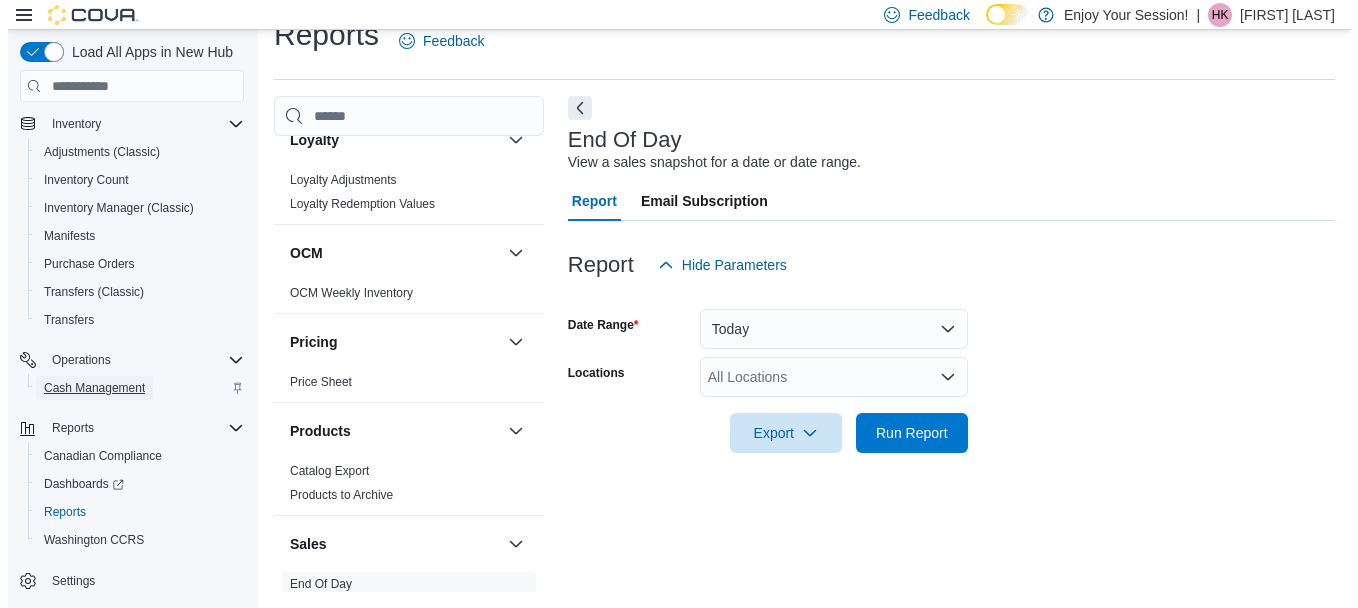 scroll, scrollTop: 0, scrollLeft: 0, axis: both 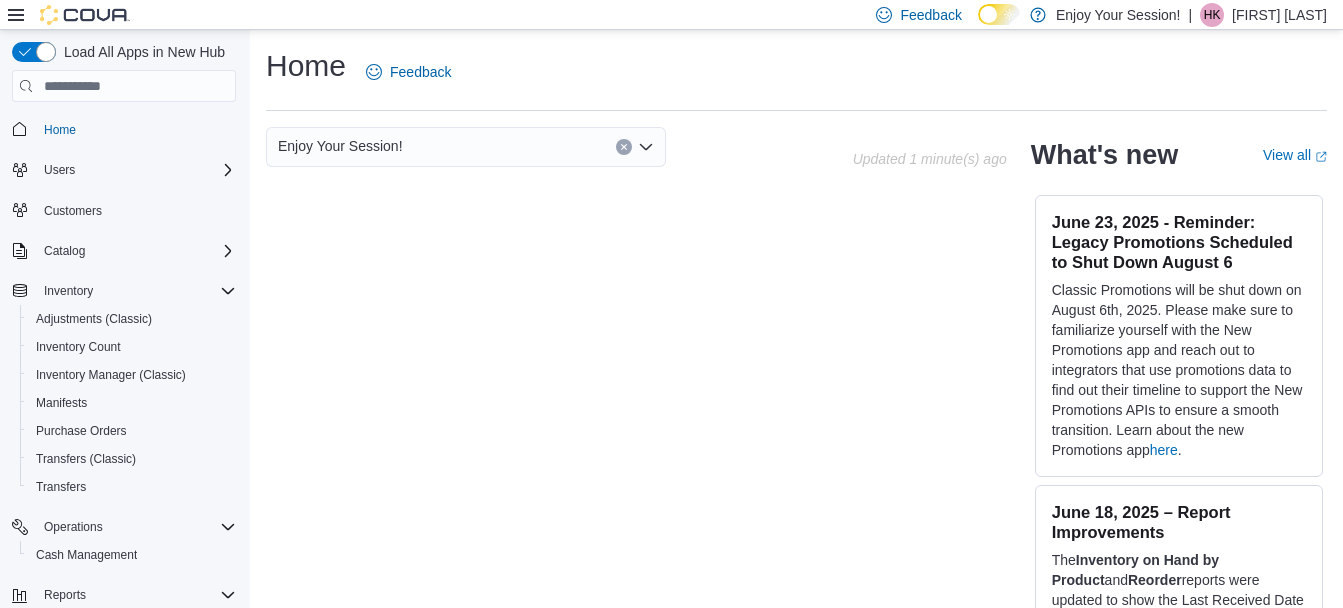 click on "[FIRST] [LAST]" at bounding box center [1279, 15] 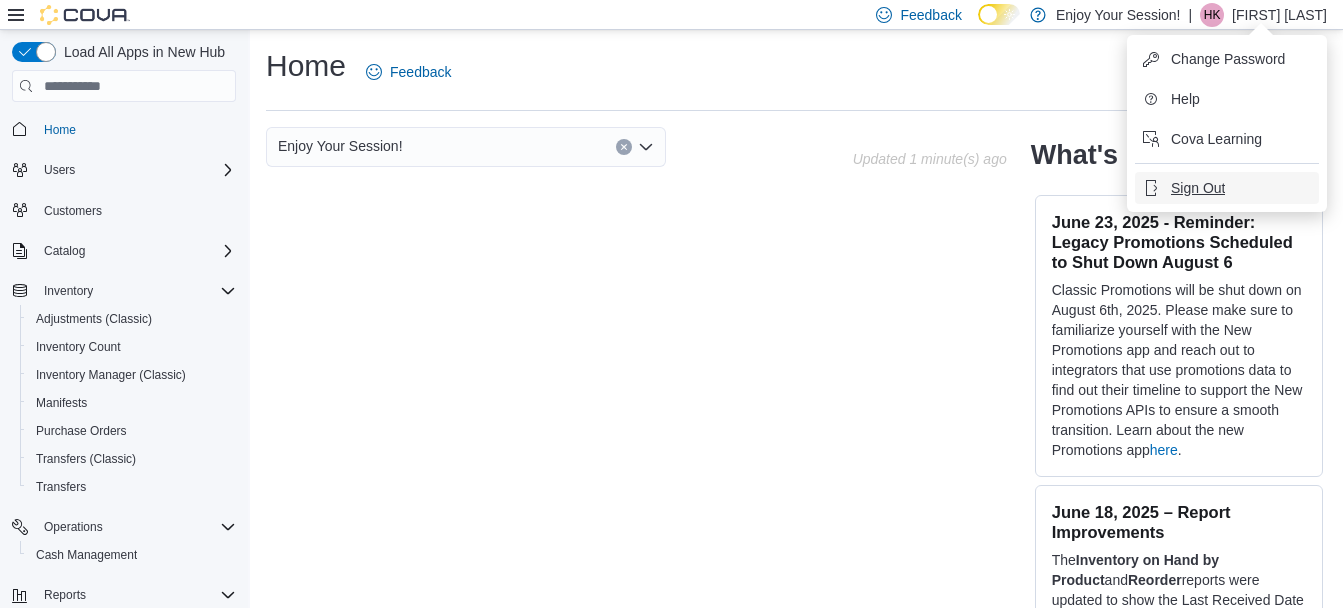 click on "Sign Out" at bounding box center [1198, 188] 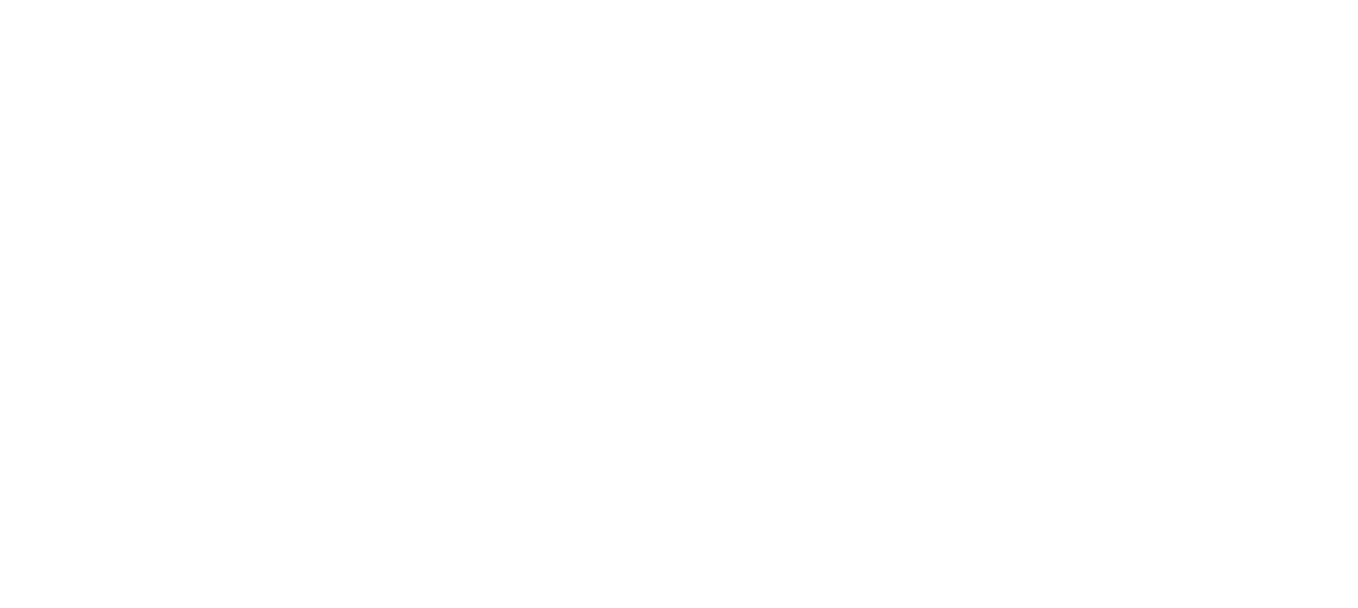 scroll, scrollTop: 0, scrollLeft: 0, axis: both 